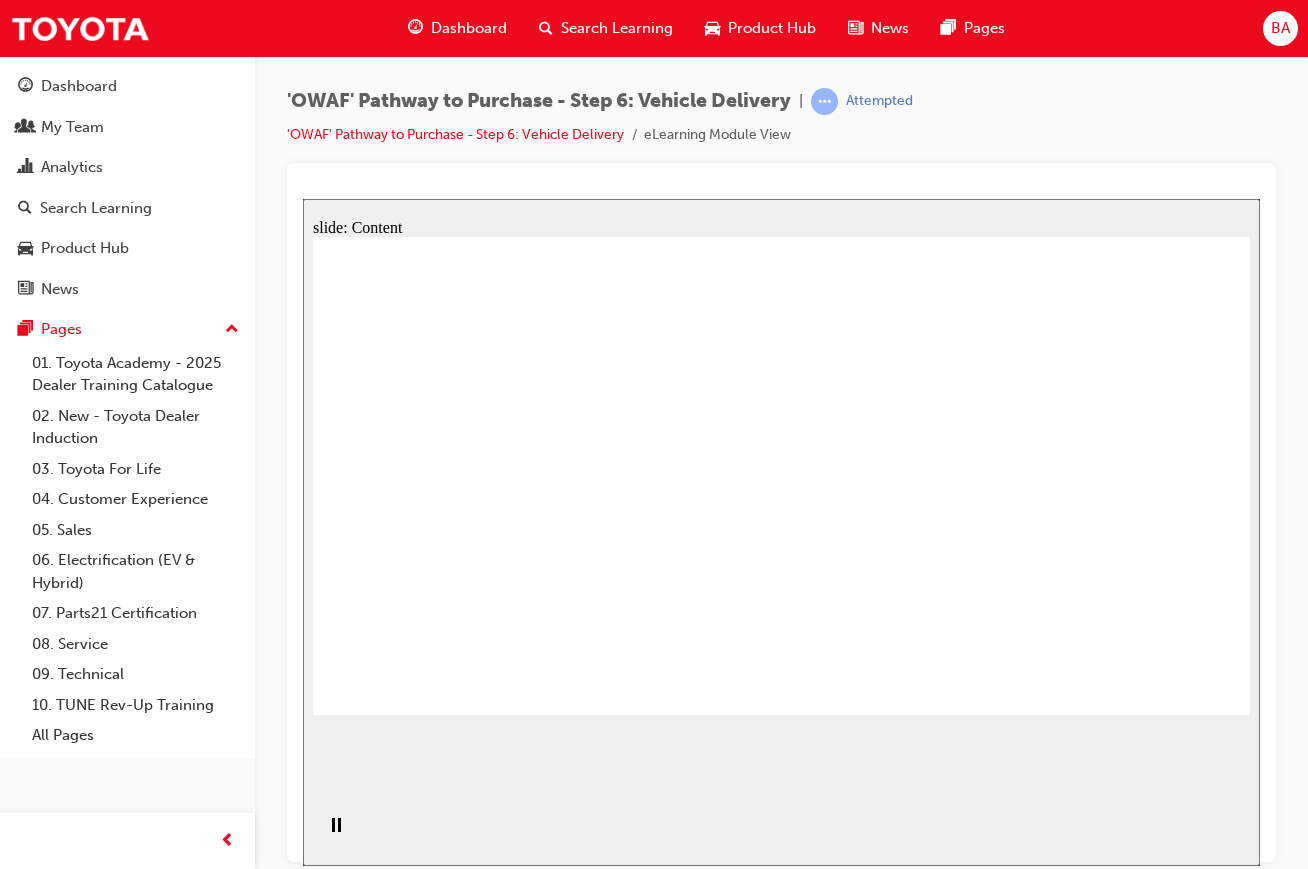 scroll, scrollTop: 0, scrollLeft: 0, axis: both 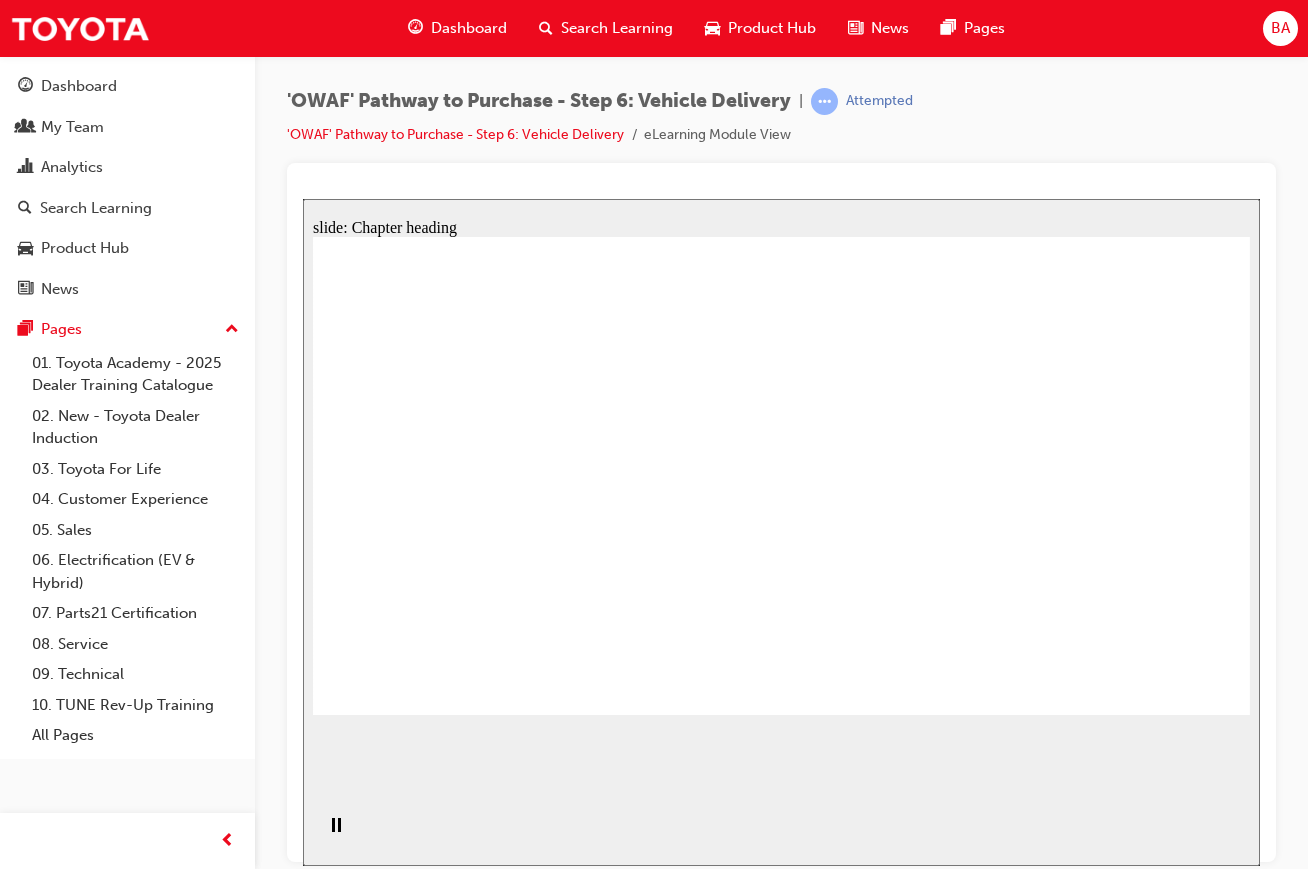 click 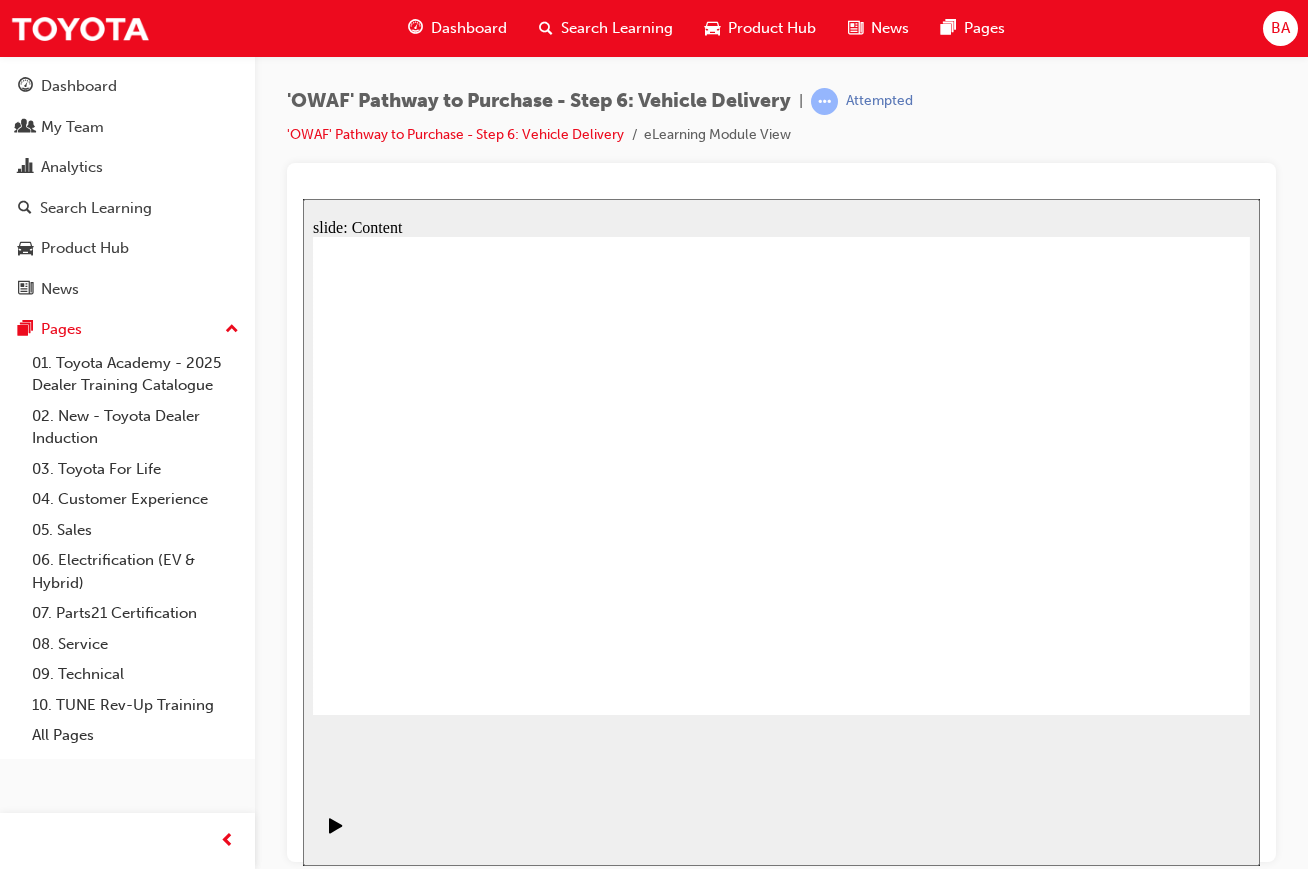 click 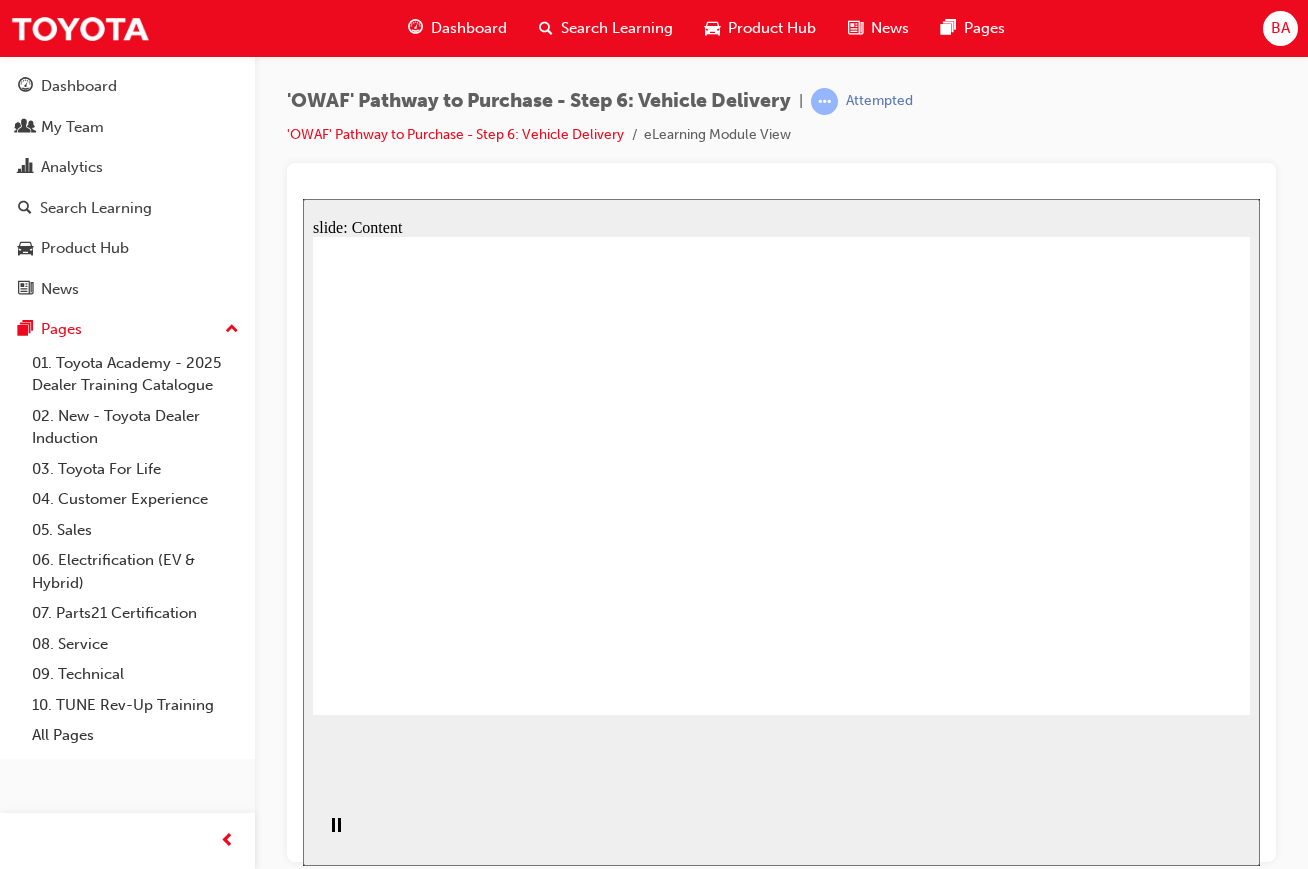 click 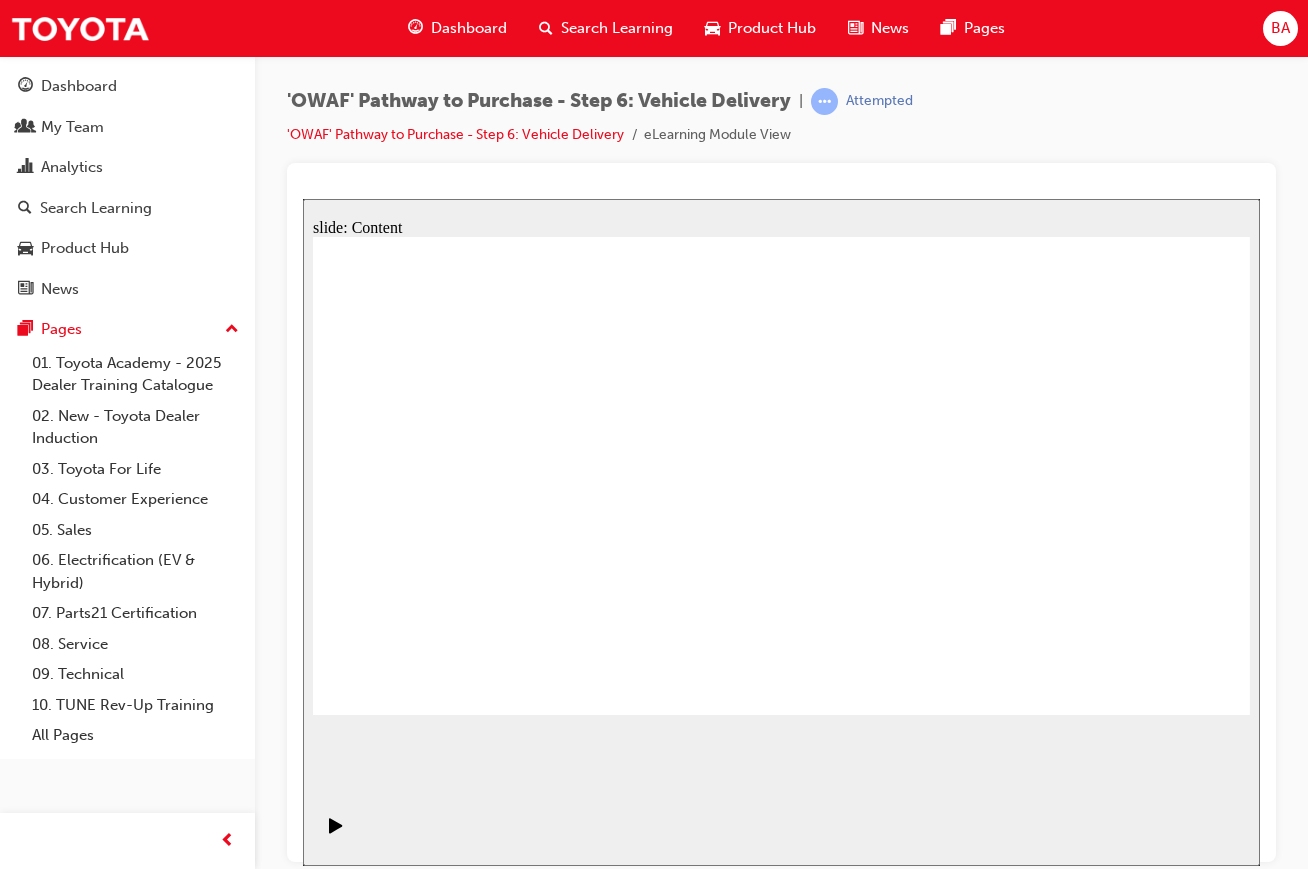 click 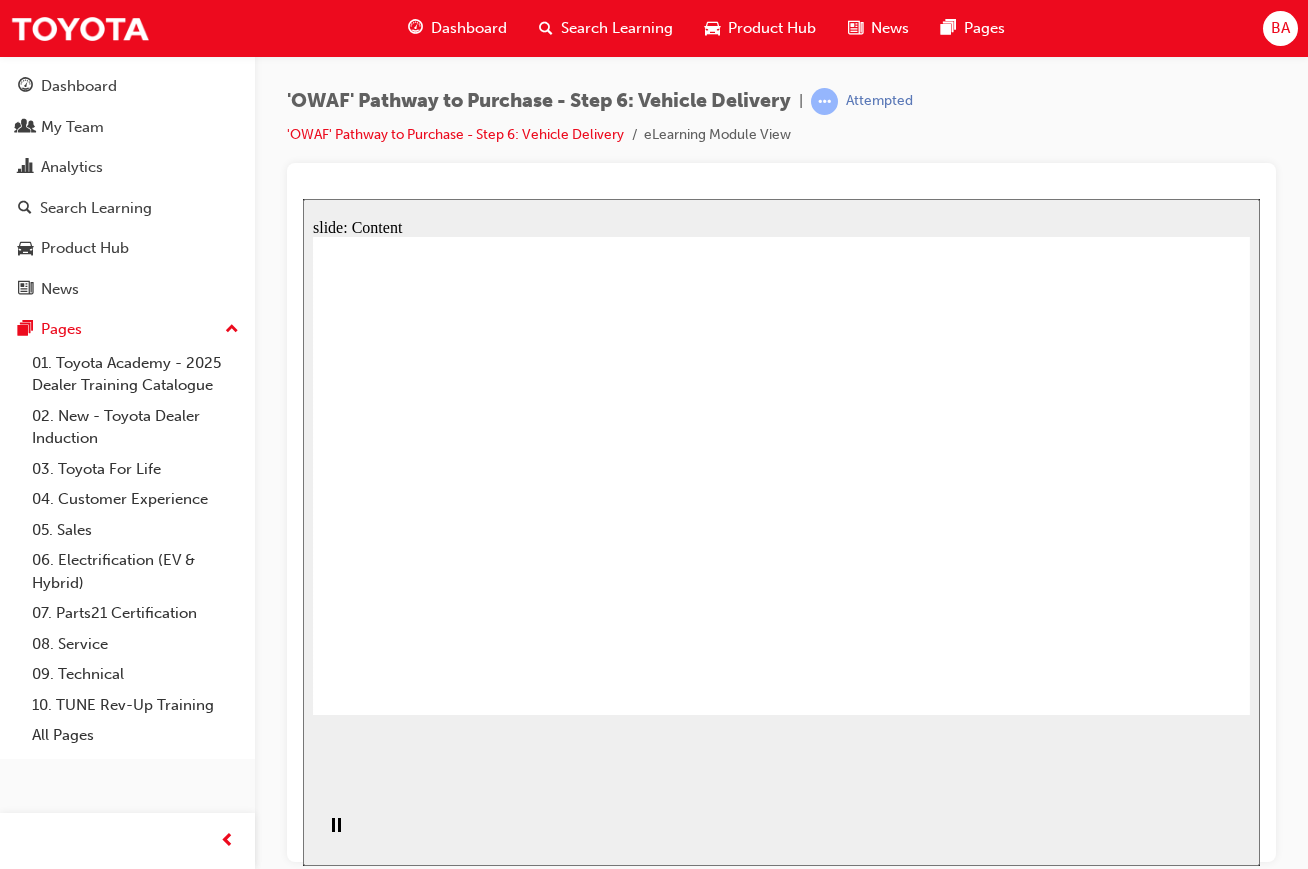 click 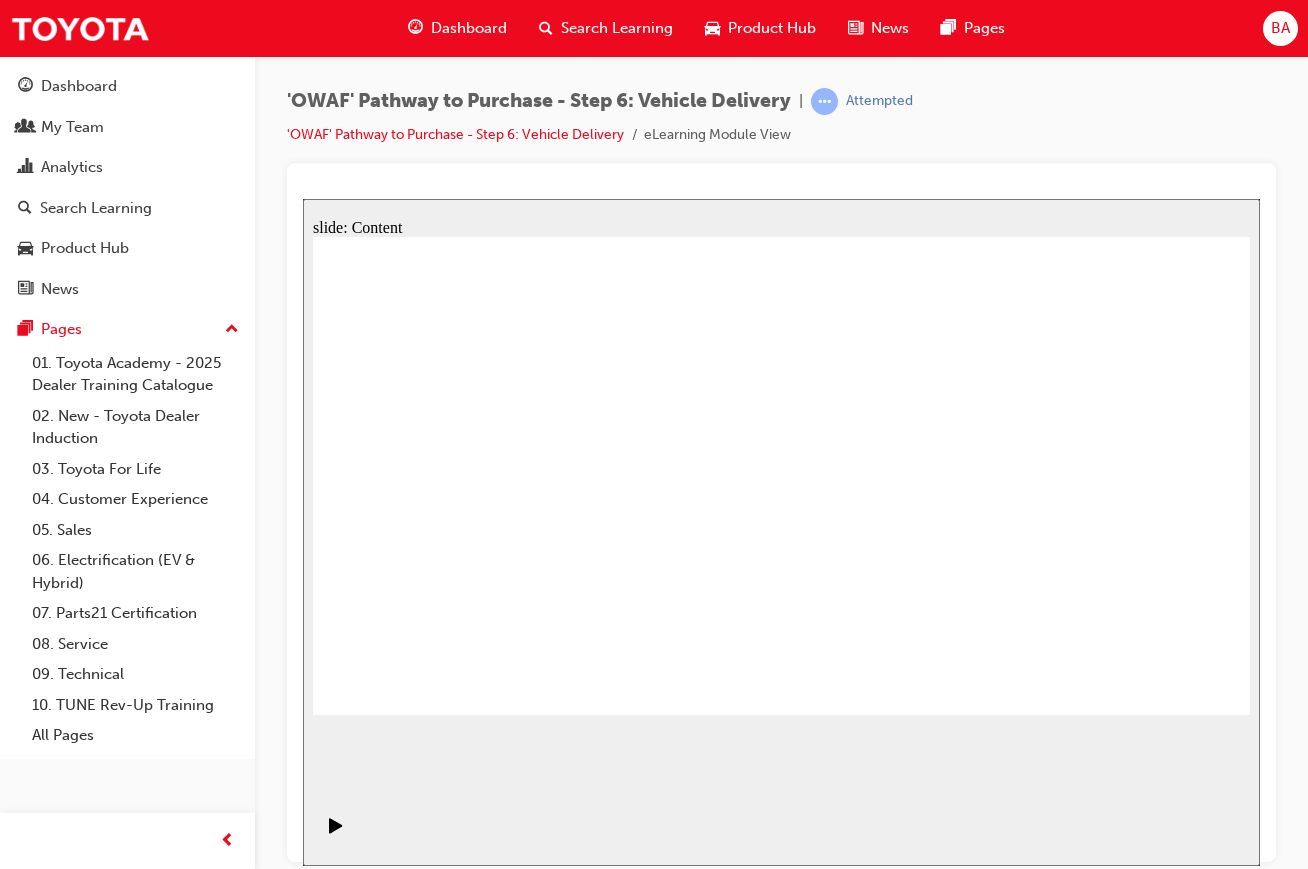 click 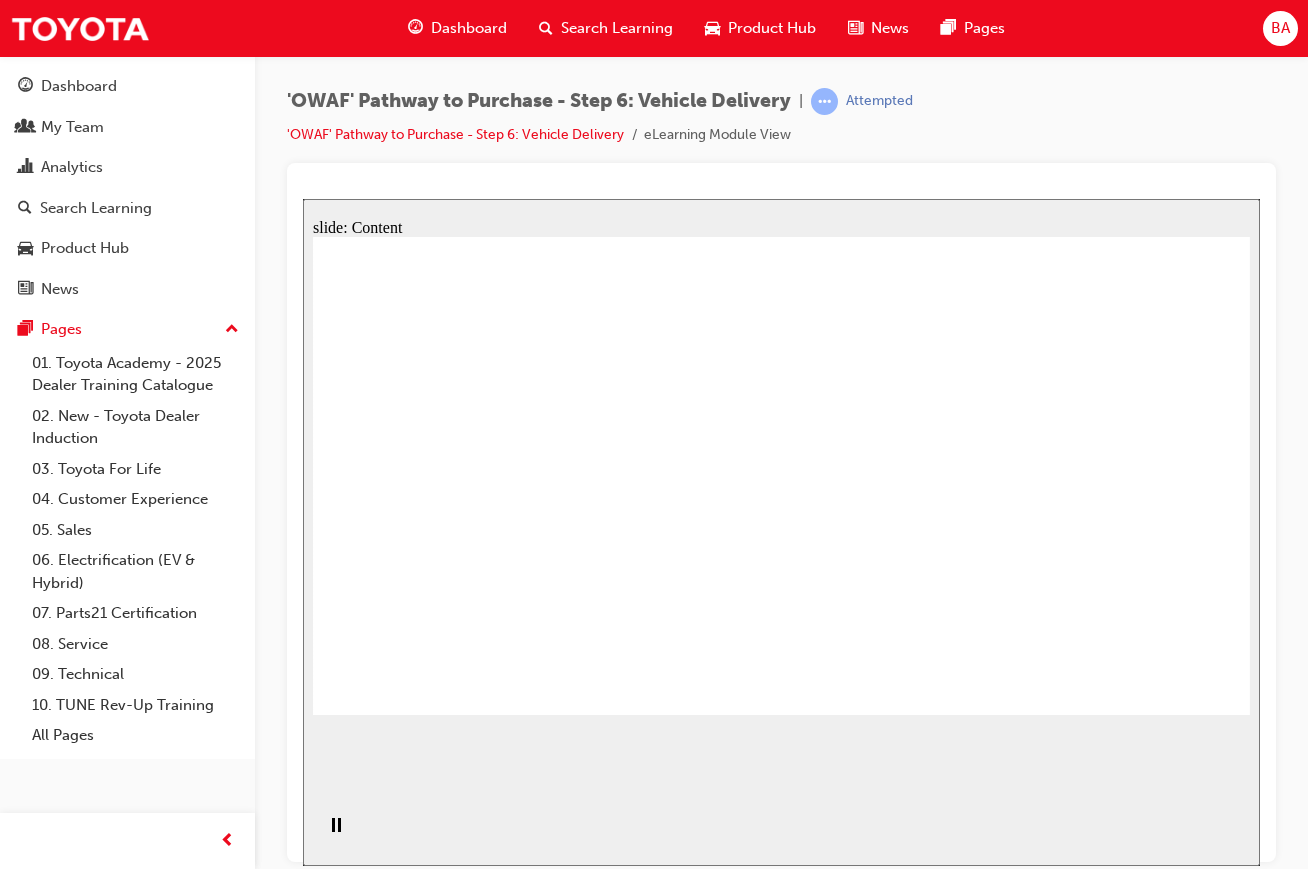 click 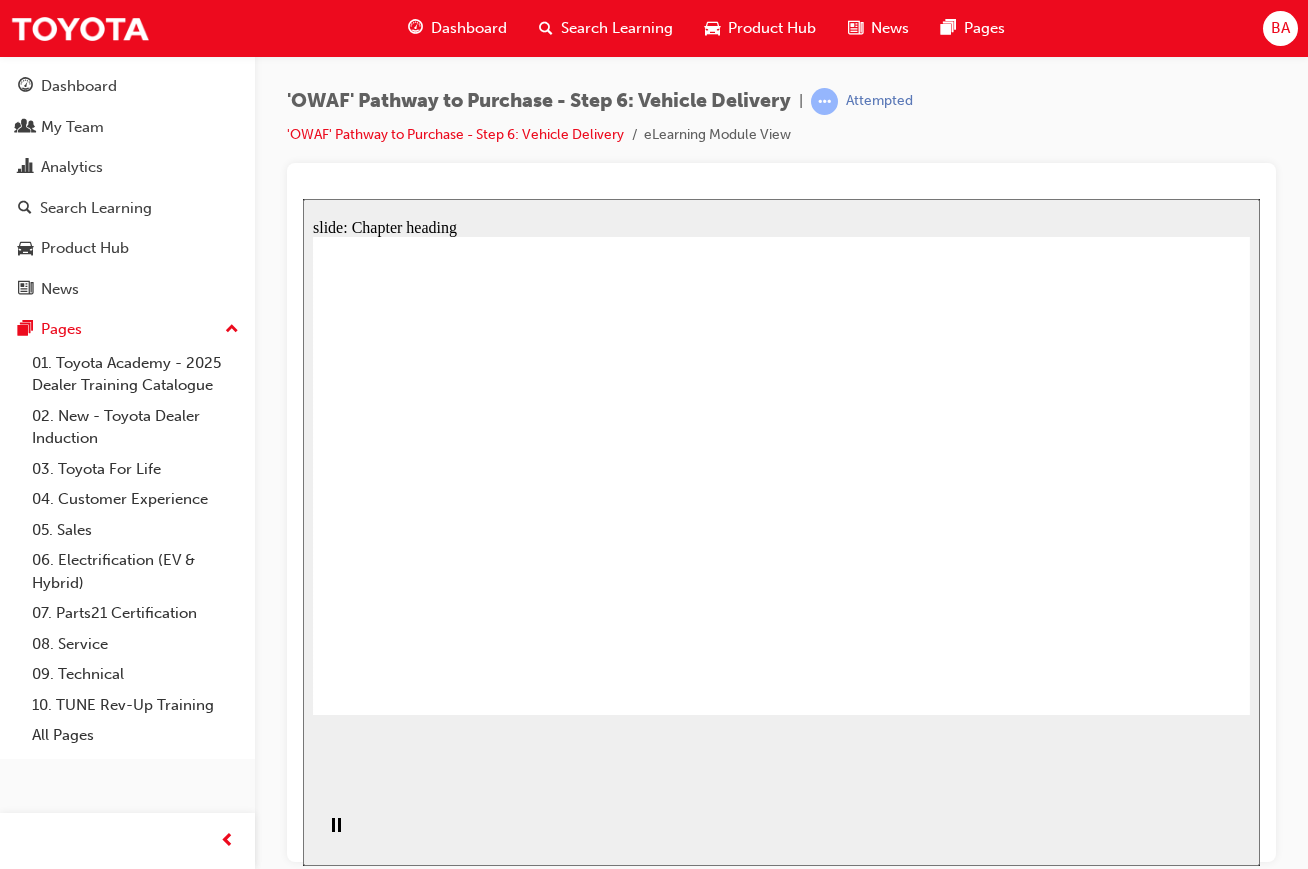 click 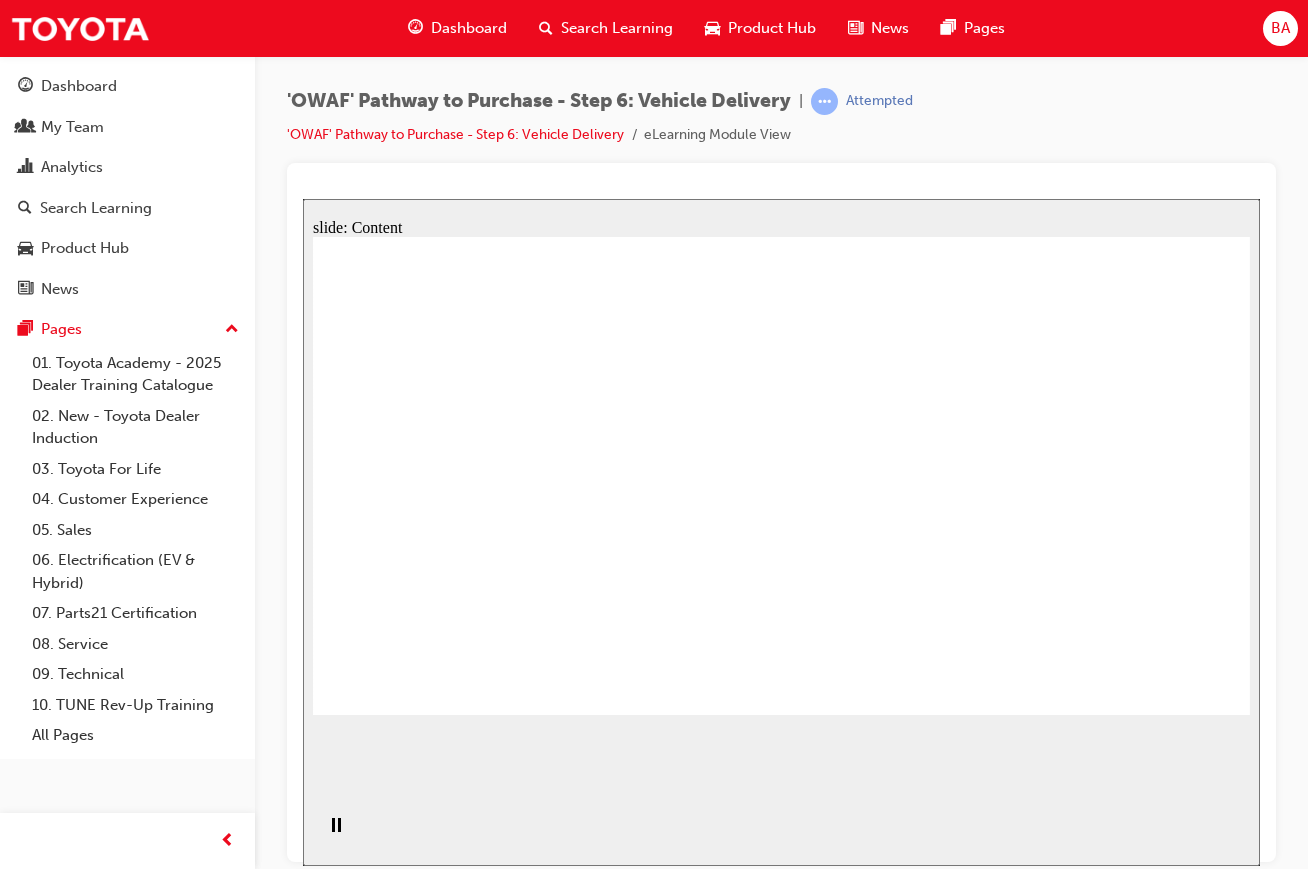 click 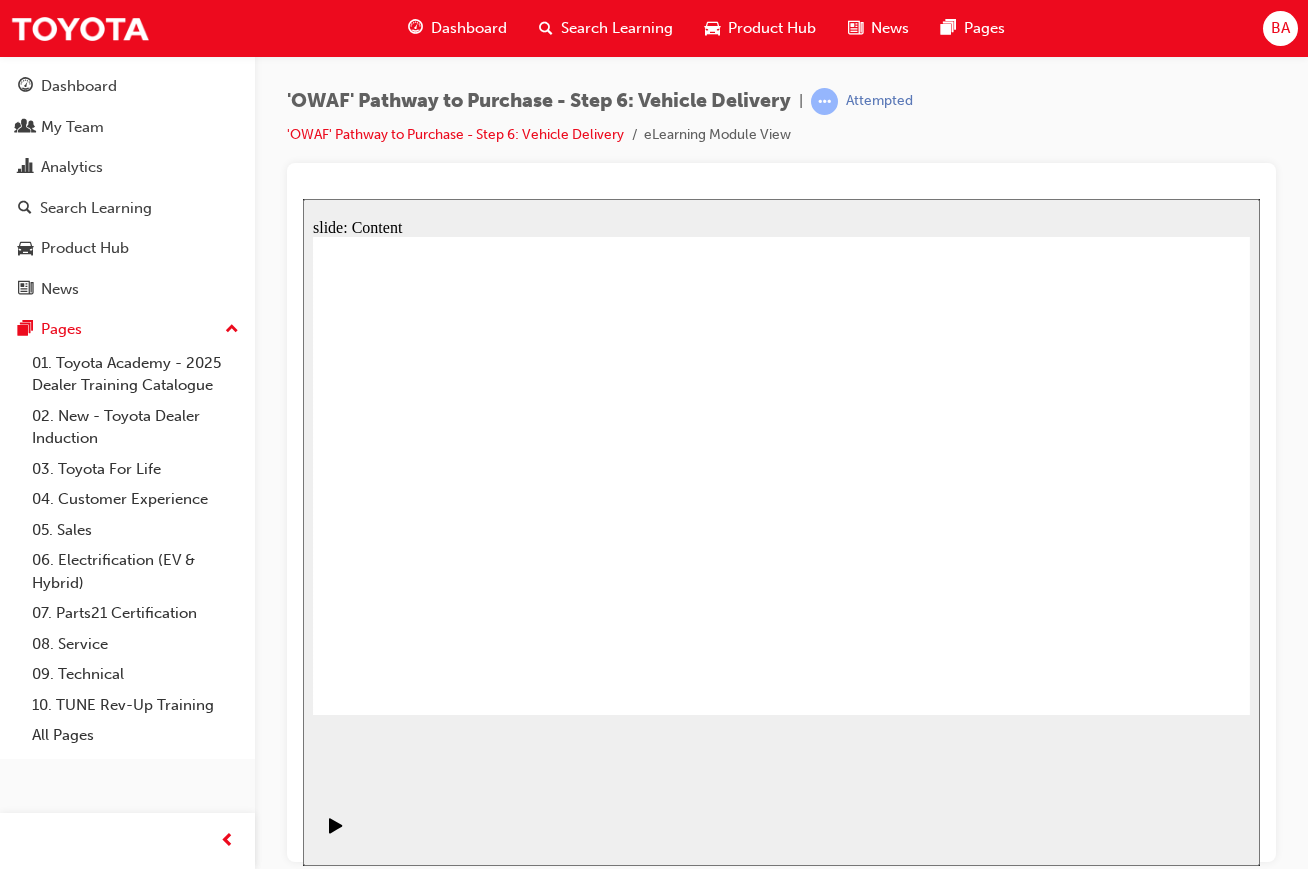click 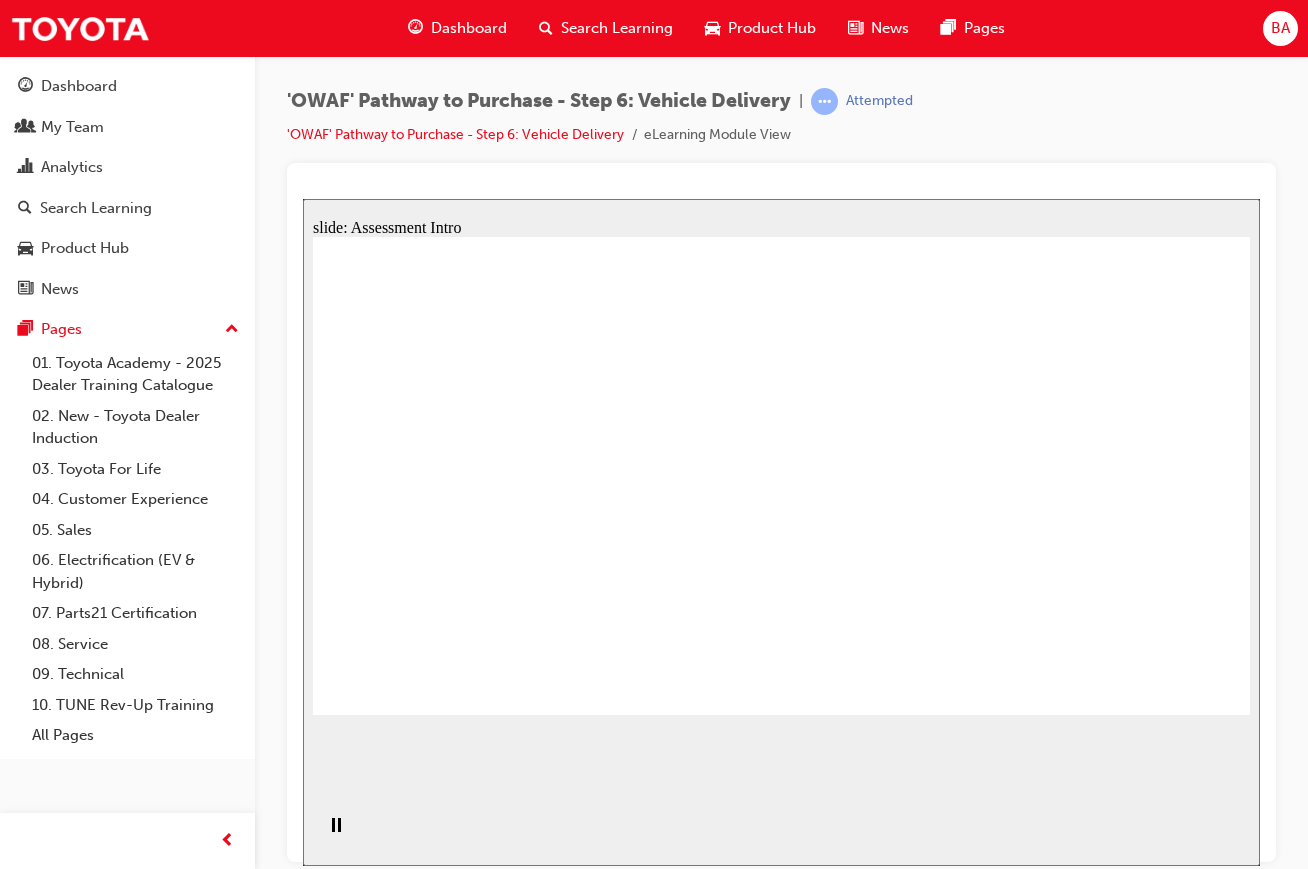 click 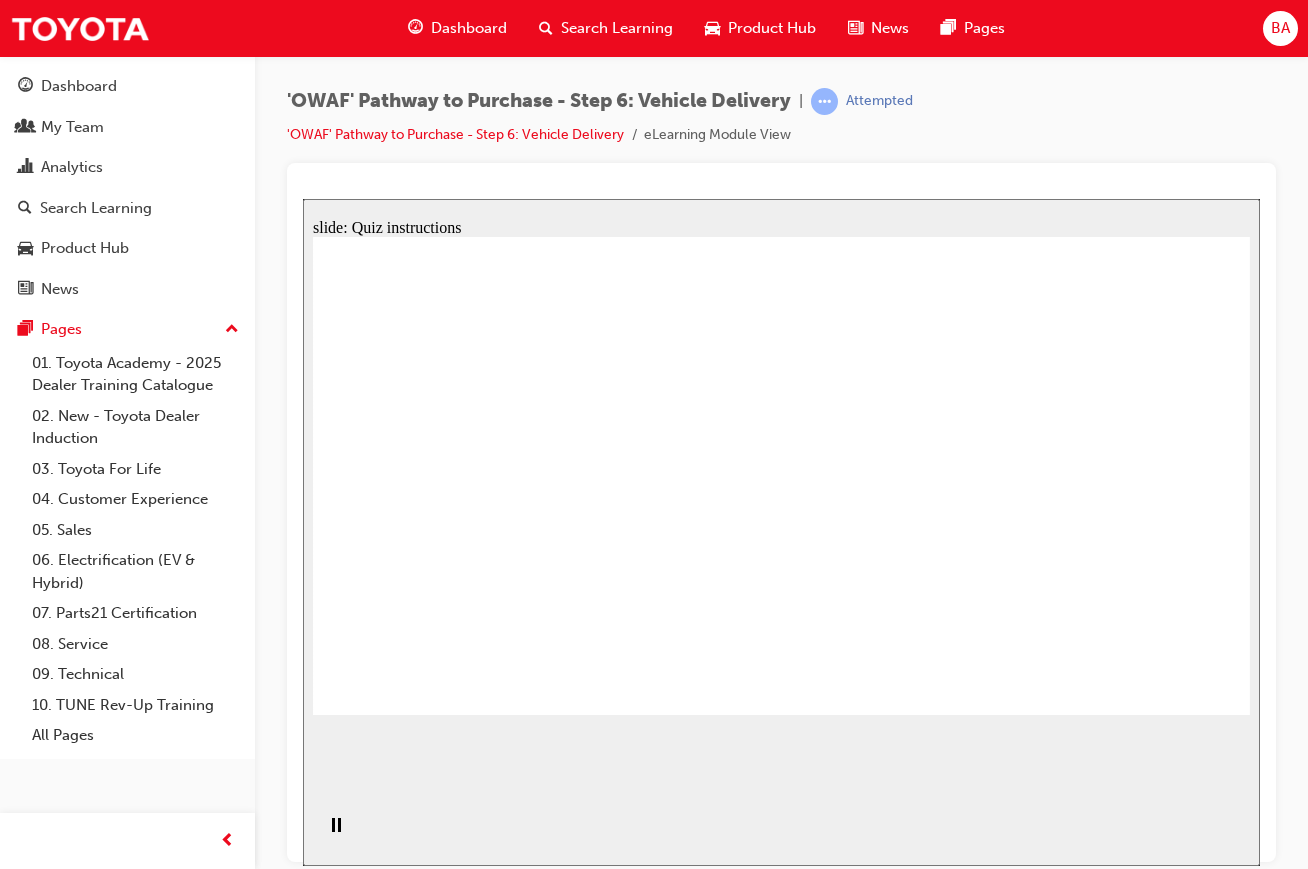 click 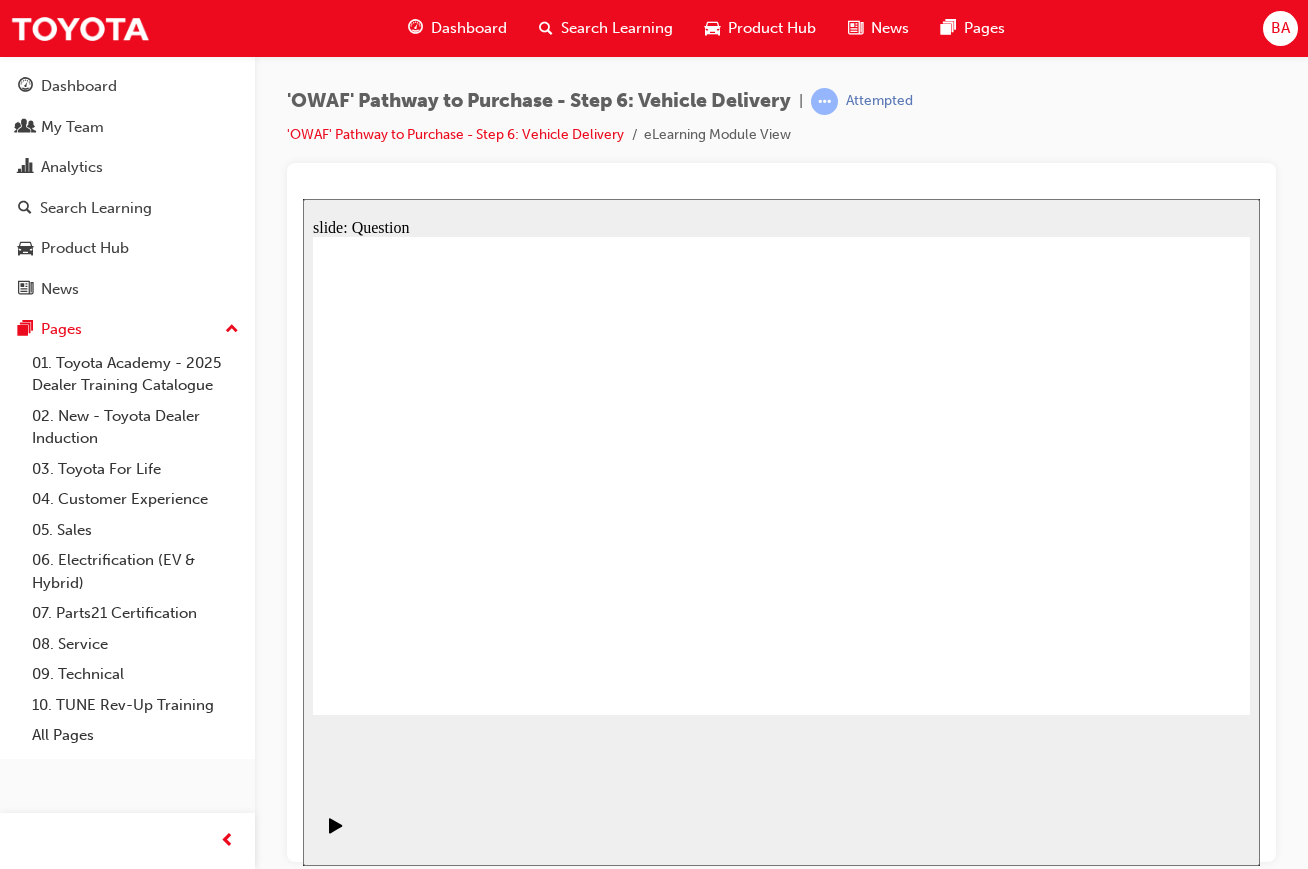 click 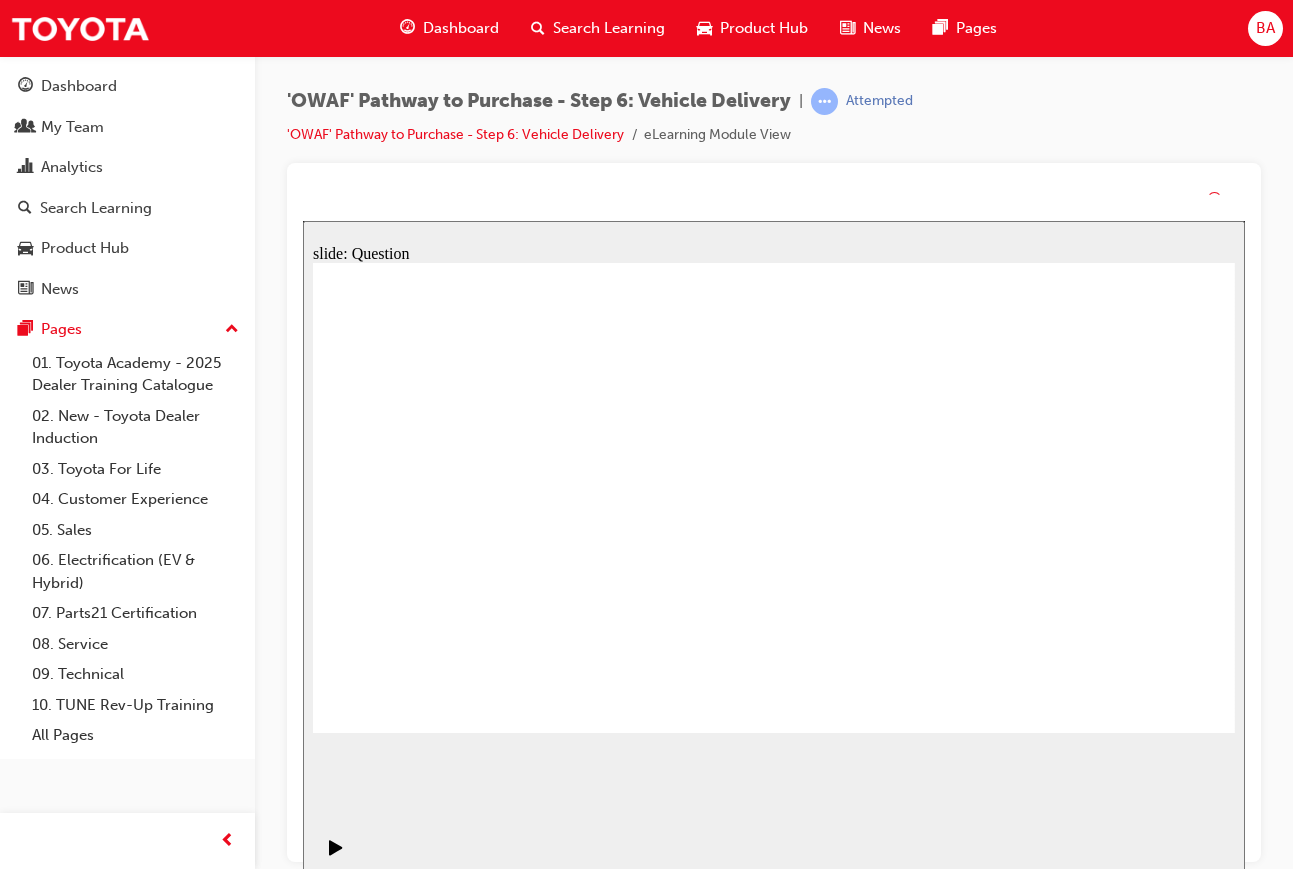click 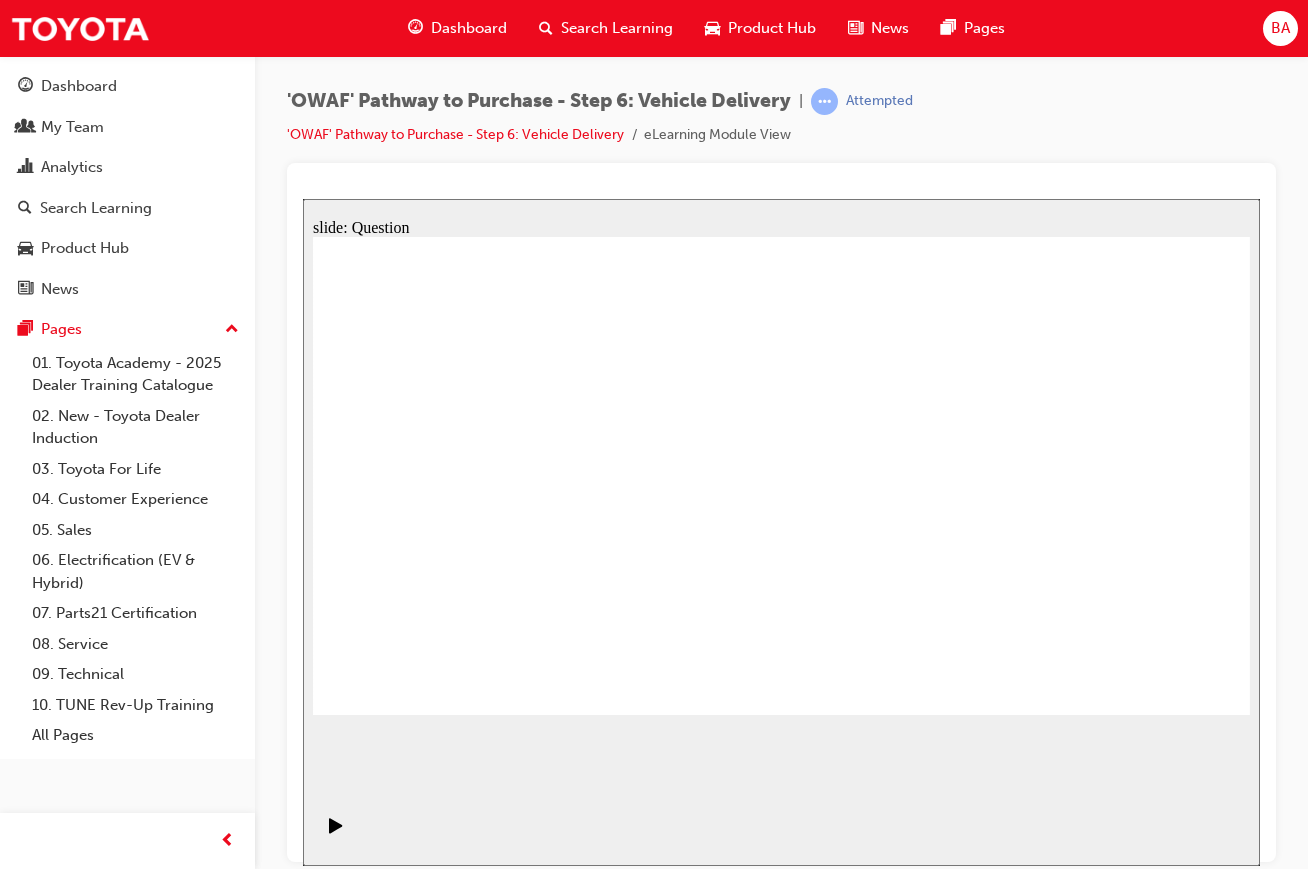 click 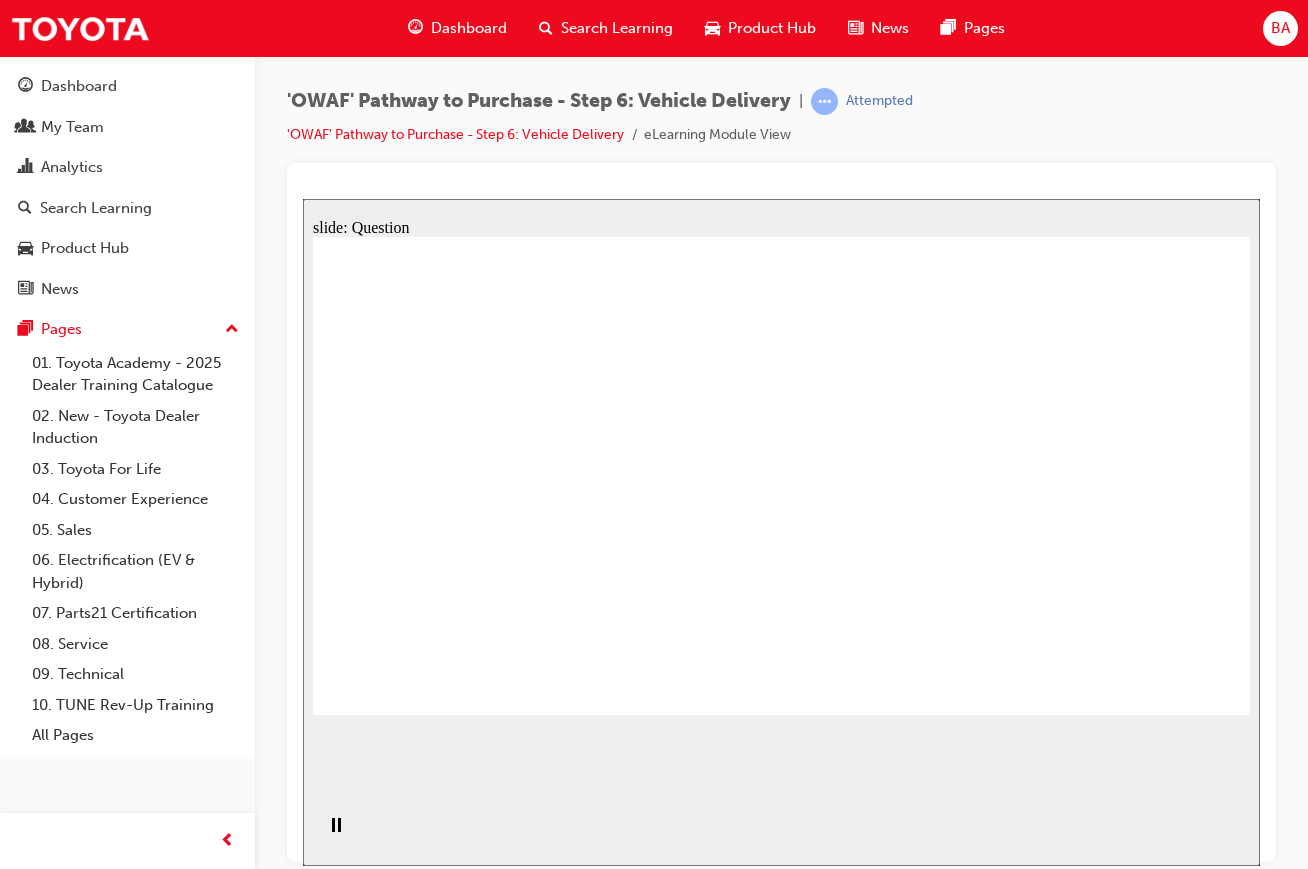 click 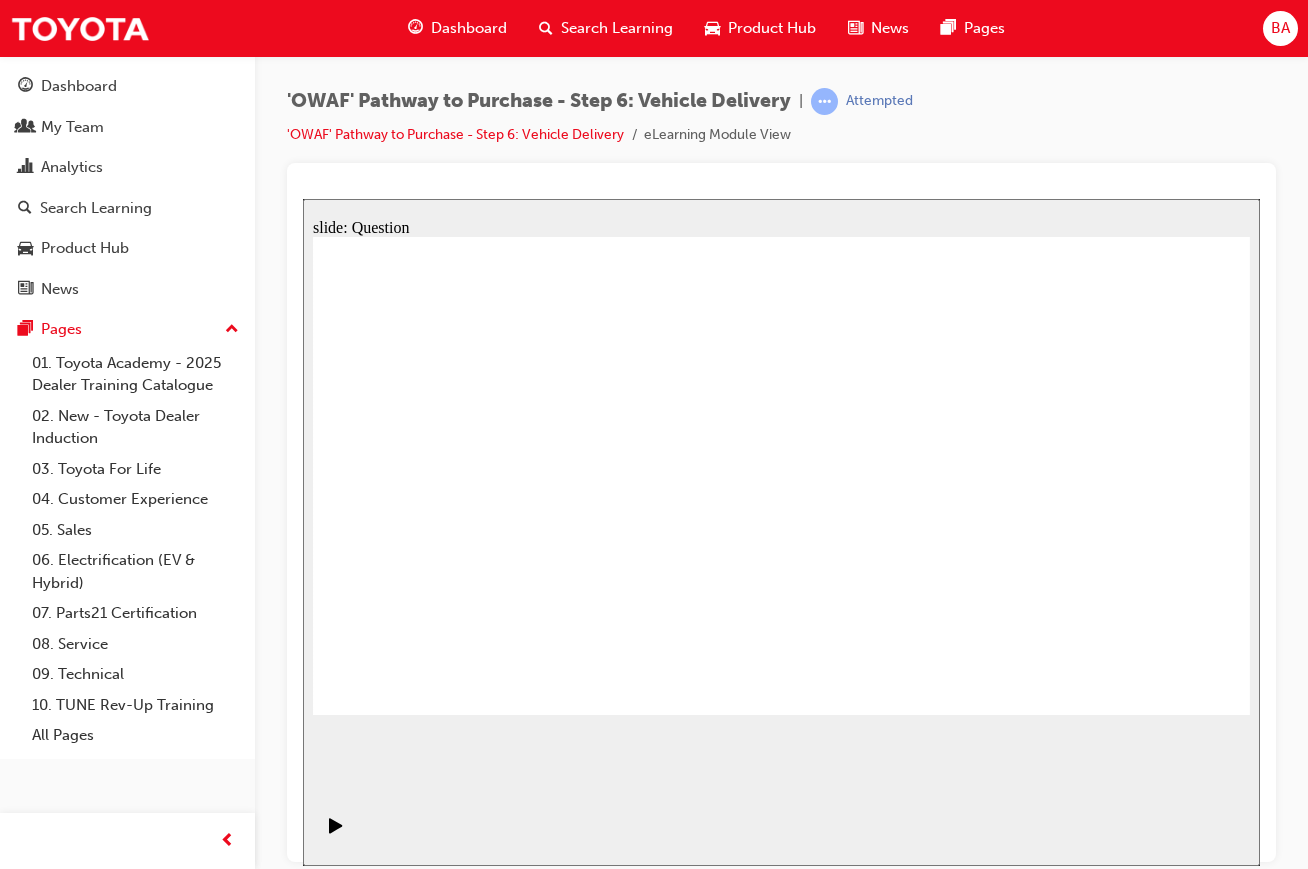 drag, startPoint x: 740, startPoint y: 595, endPoint x: 910, endPoint y: 439, distance: 230.72928 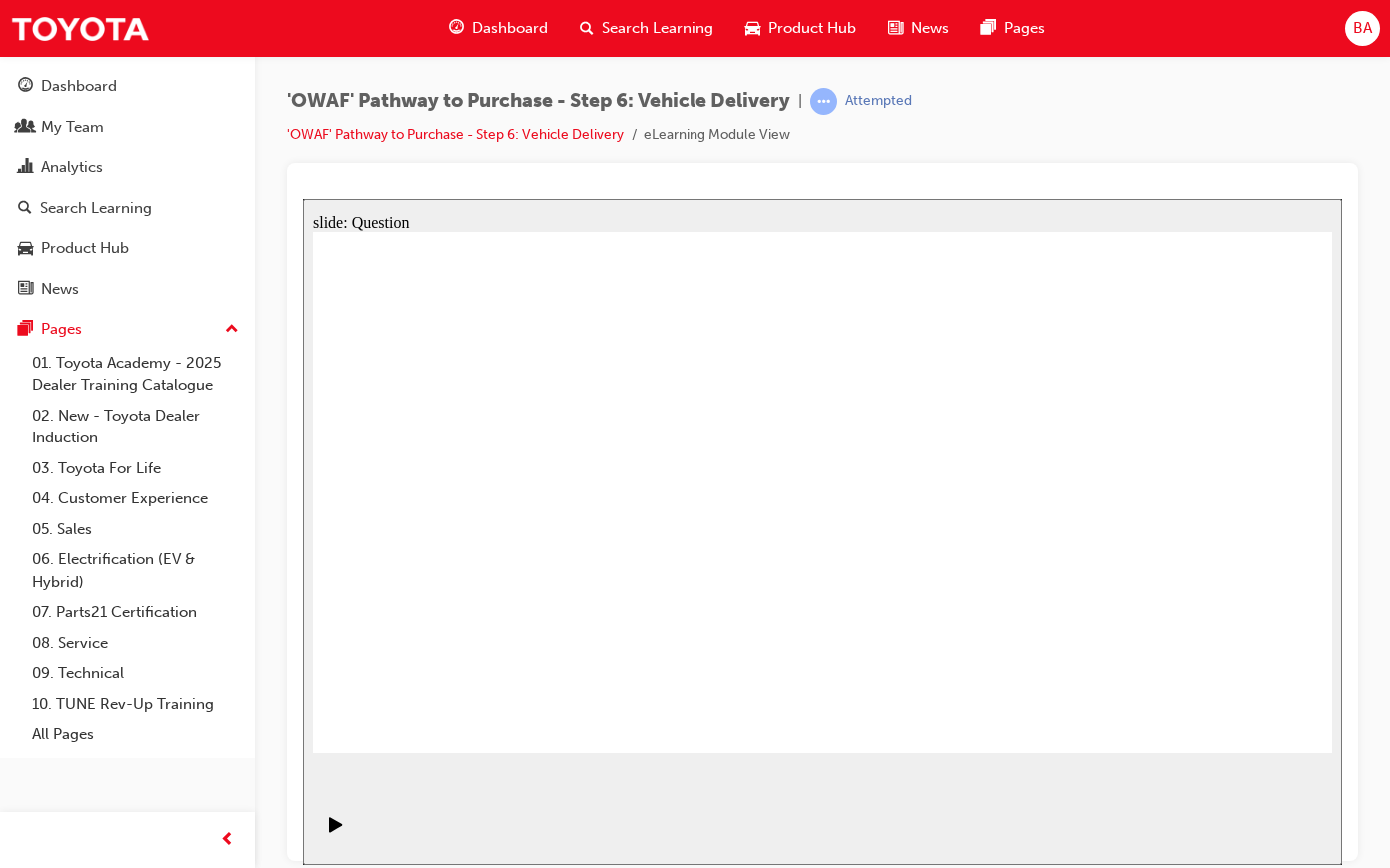 click 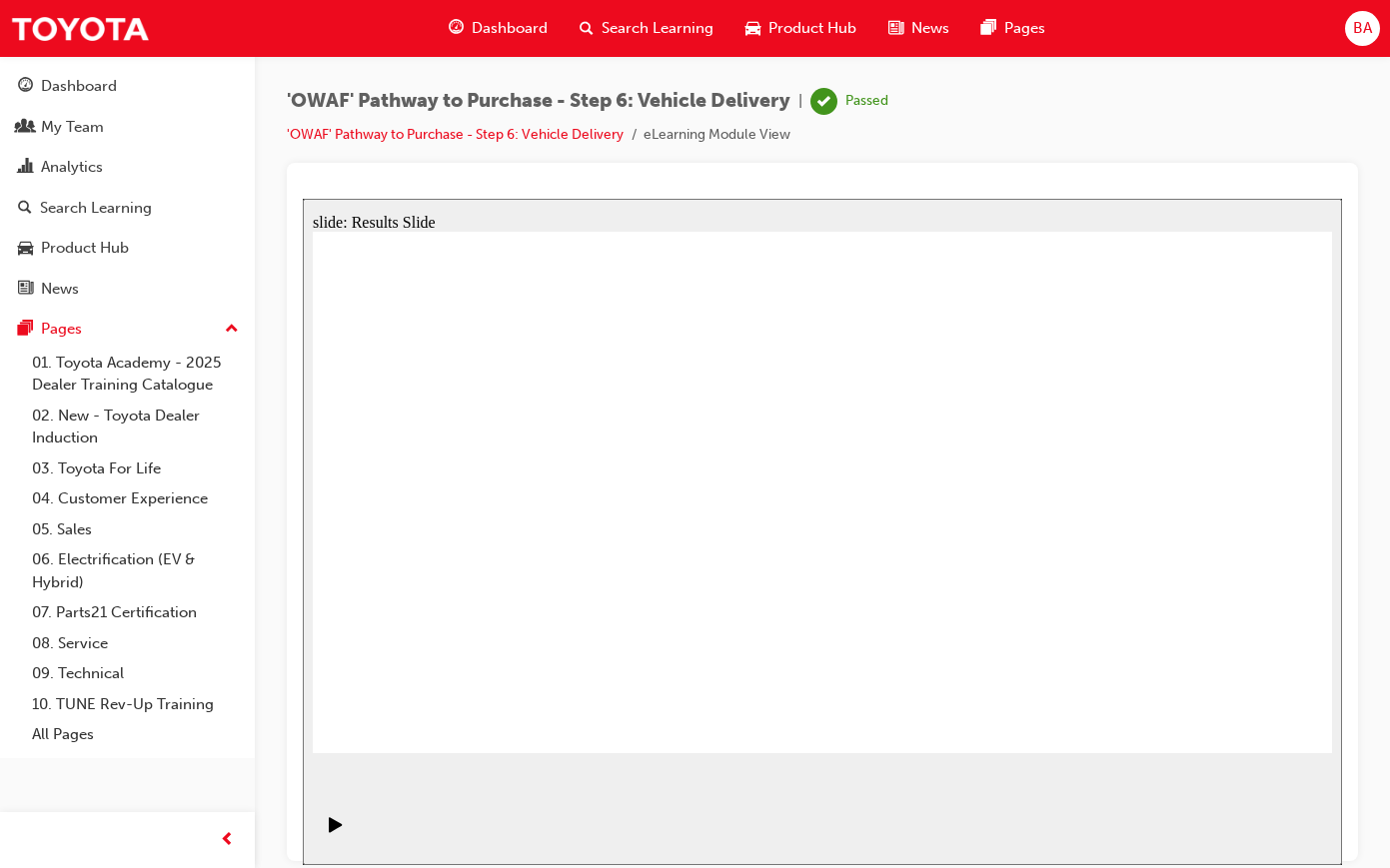 click 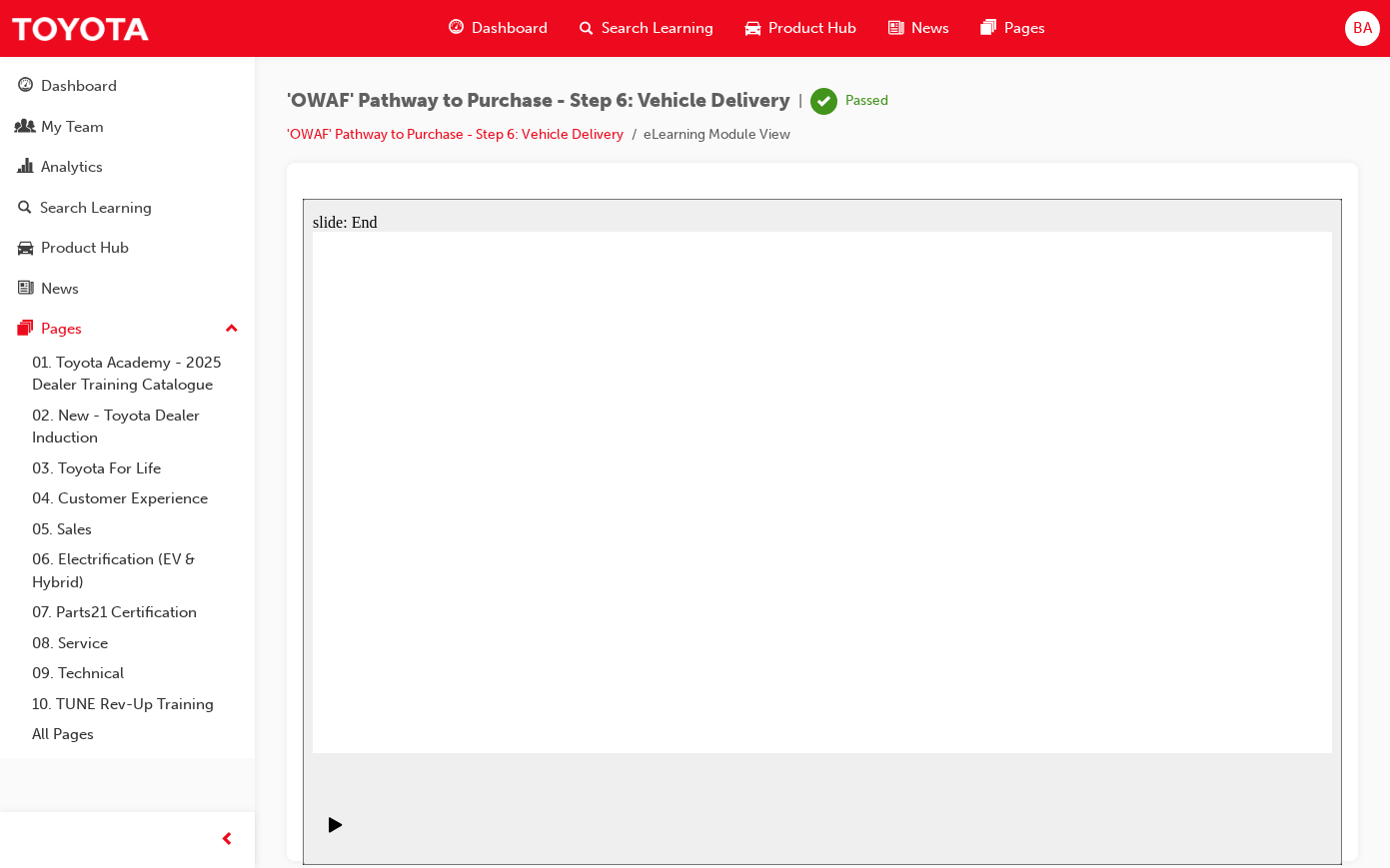 click 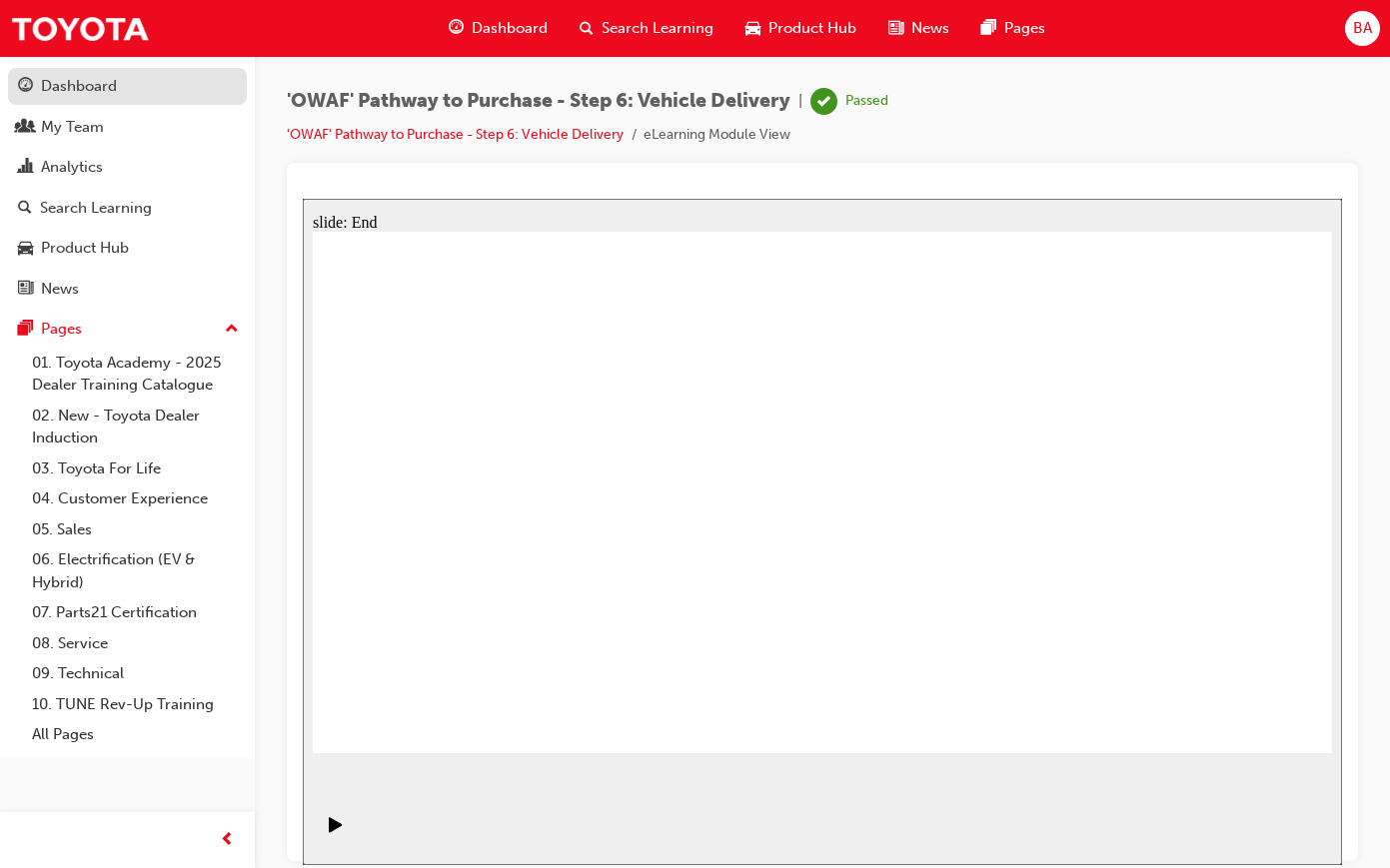 click on "Dashboard" at bounding box center (79, 86) 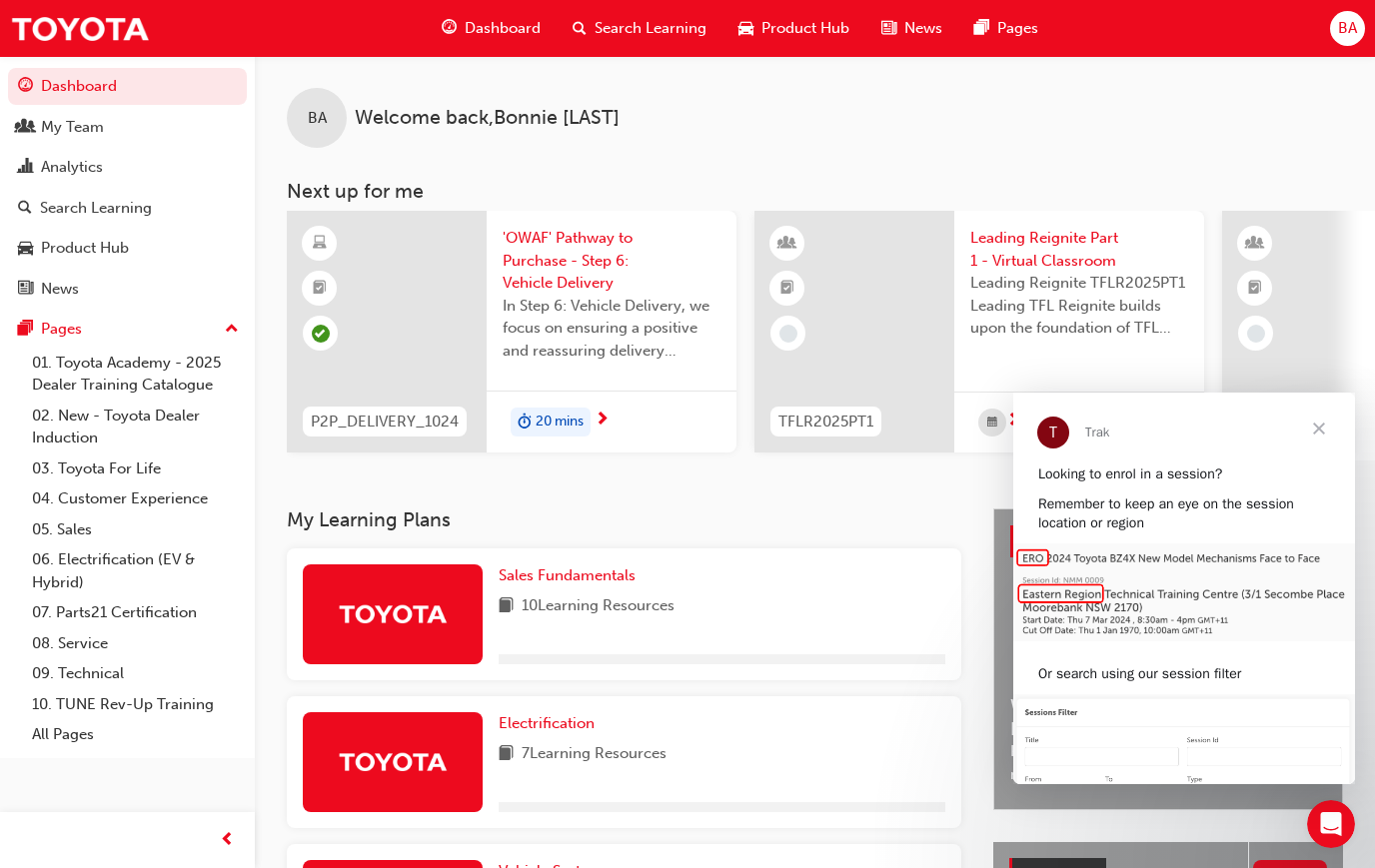 click at bounding box center [1319, 429] 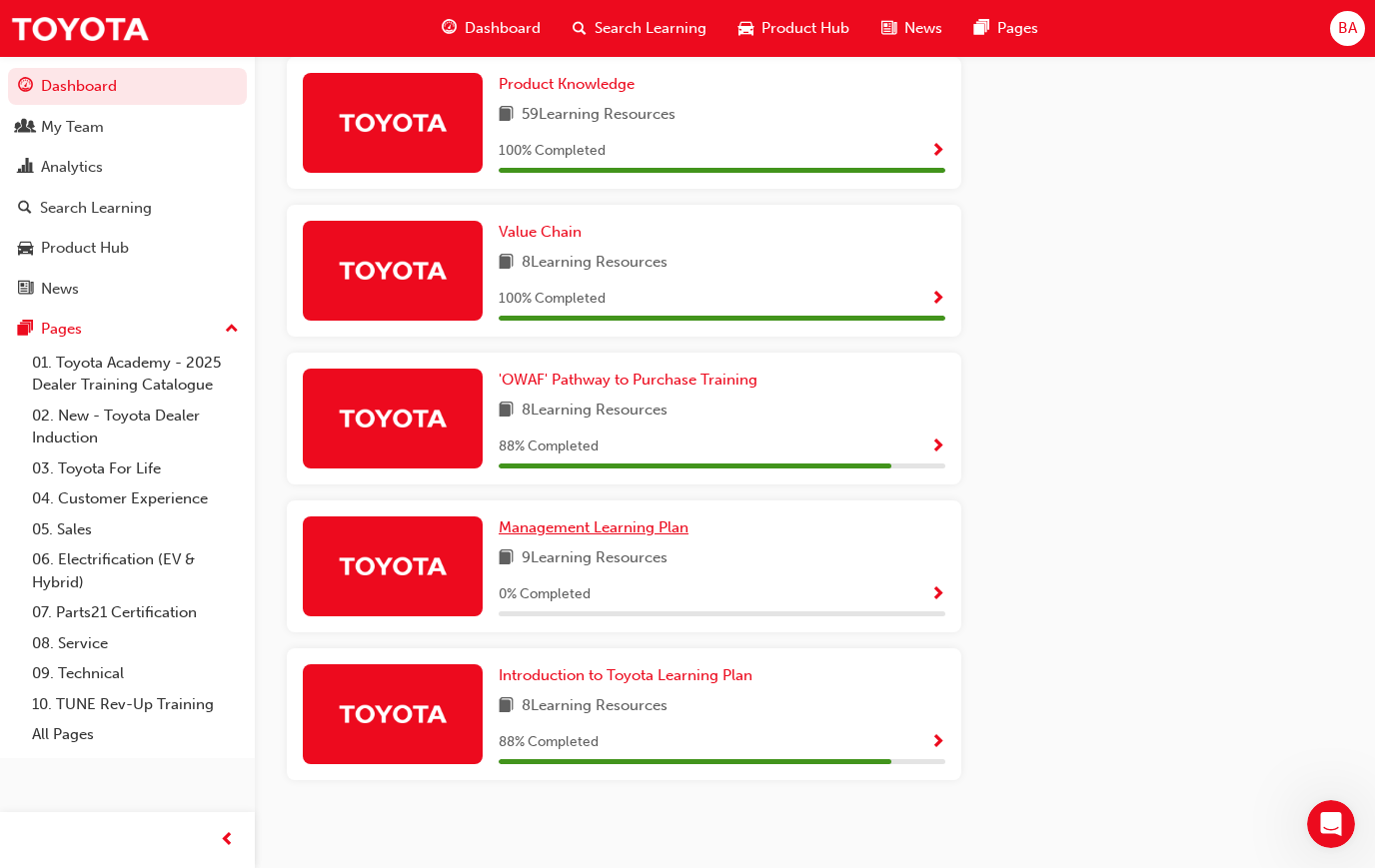scroll, scrollTop: 1099, scrollLeft: 0, axis: vertical 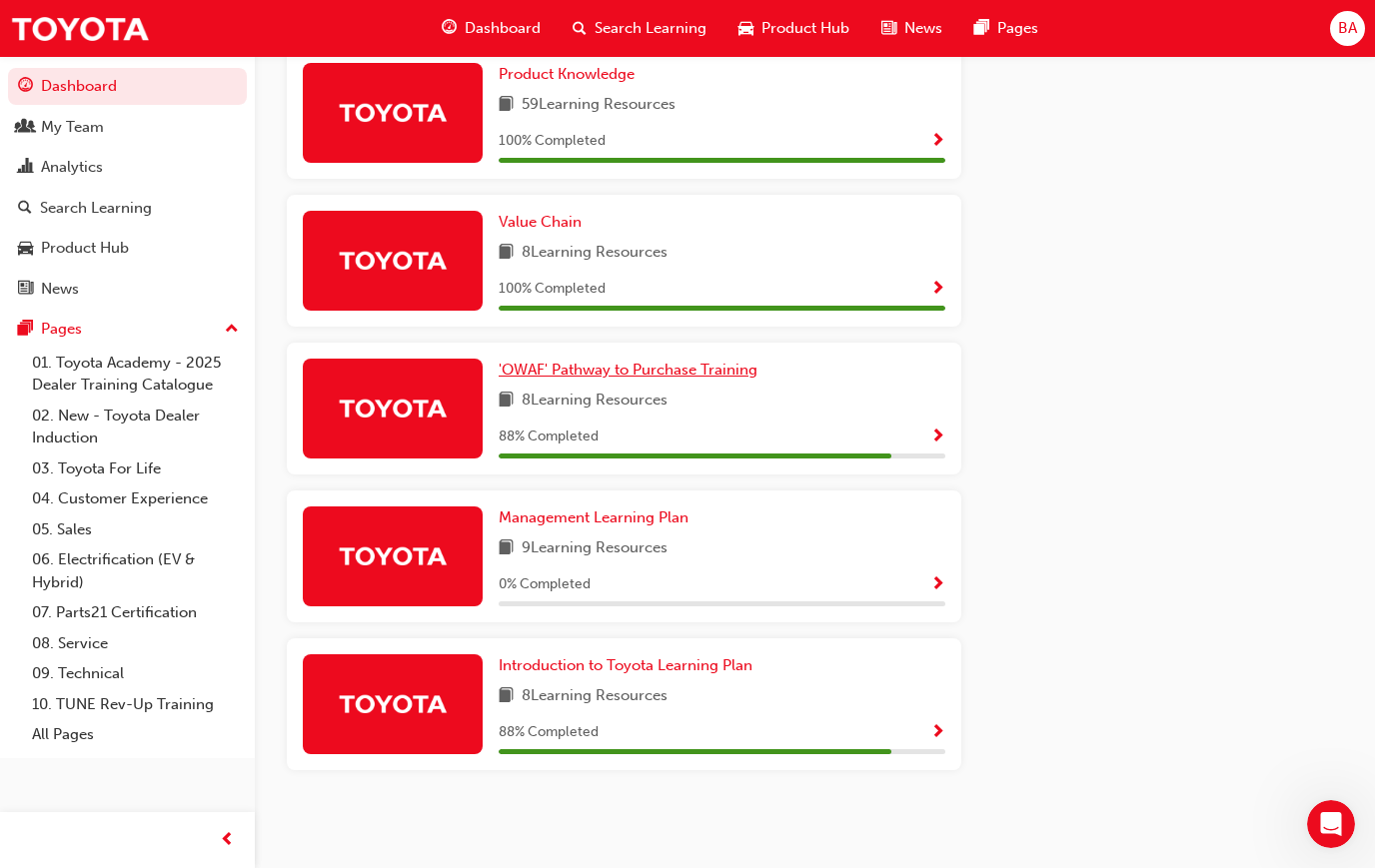 click on "'OWAF' Pathway to Purchase Training" at bounding box center [632, 370] 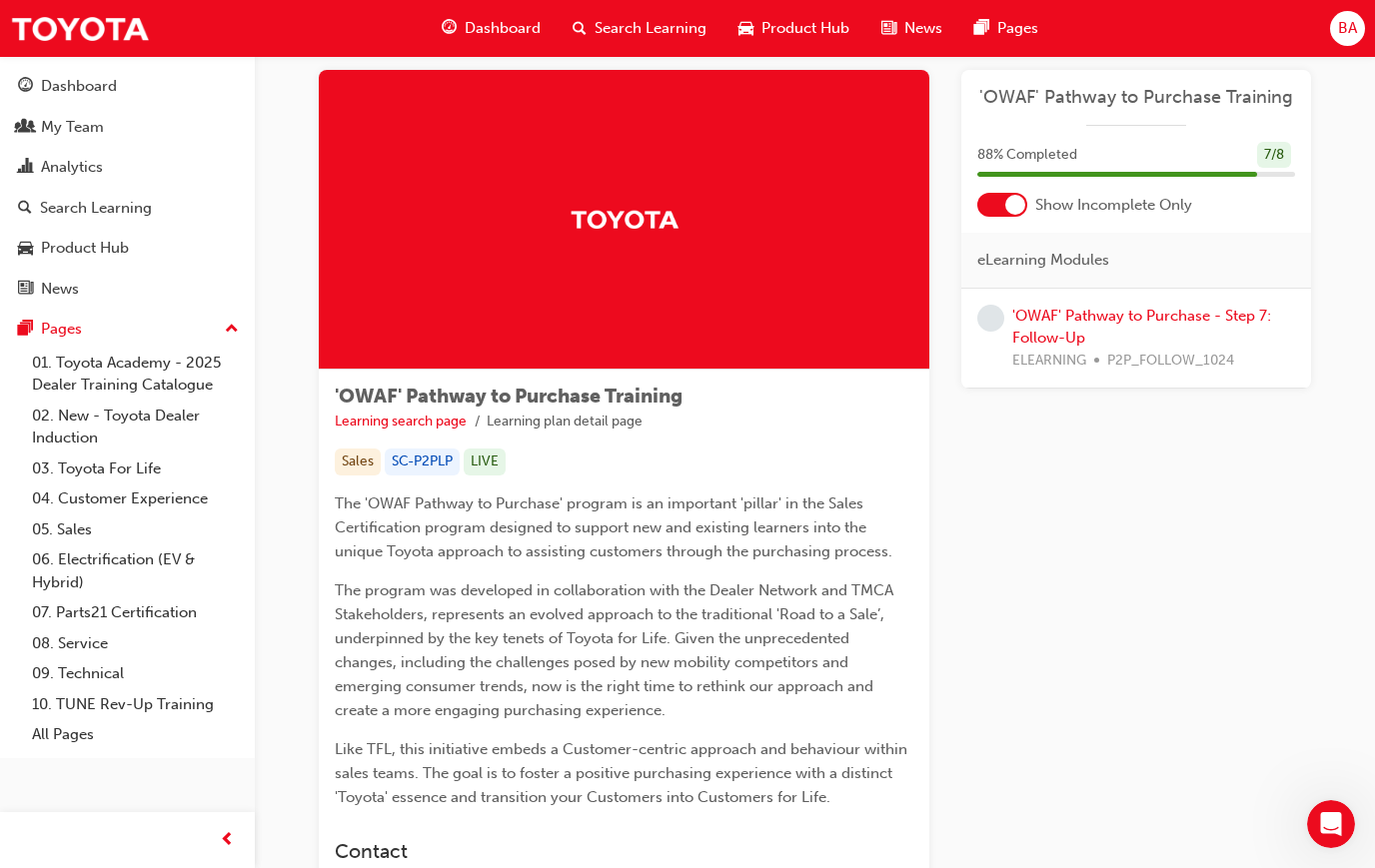 scroll, scrollTop: 0, scrollLeft: 0, axis: both 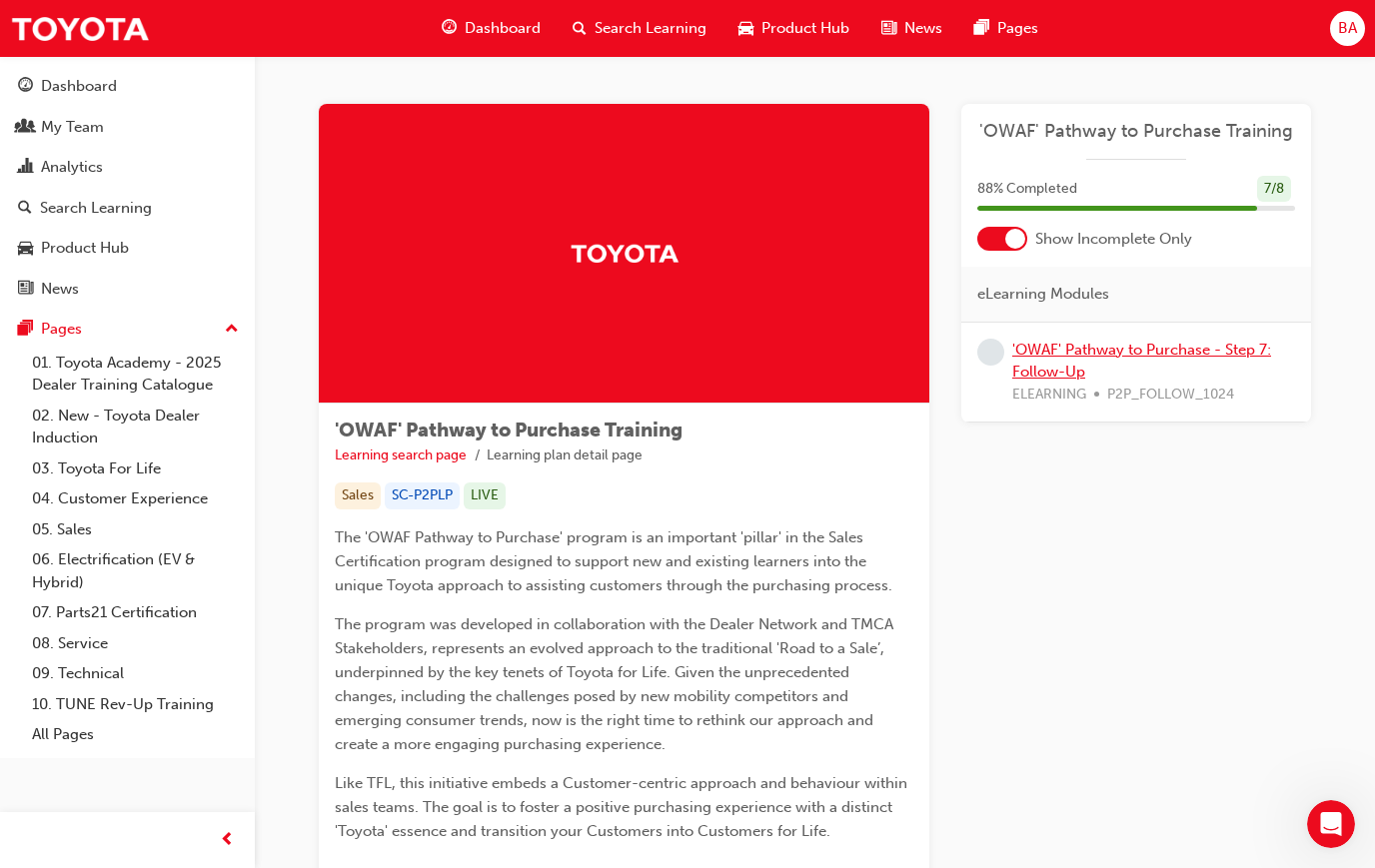 click on "'OWAF' Pathway to Purchase - Step 7: Follow-Up" at bounding box center [1141, 361] 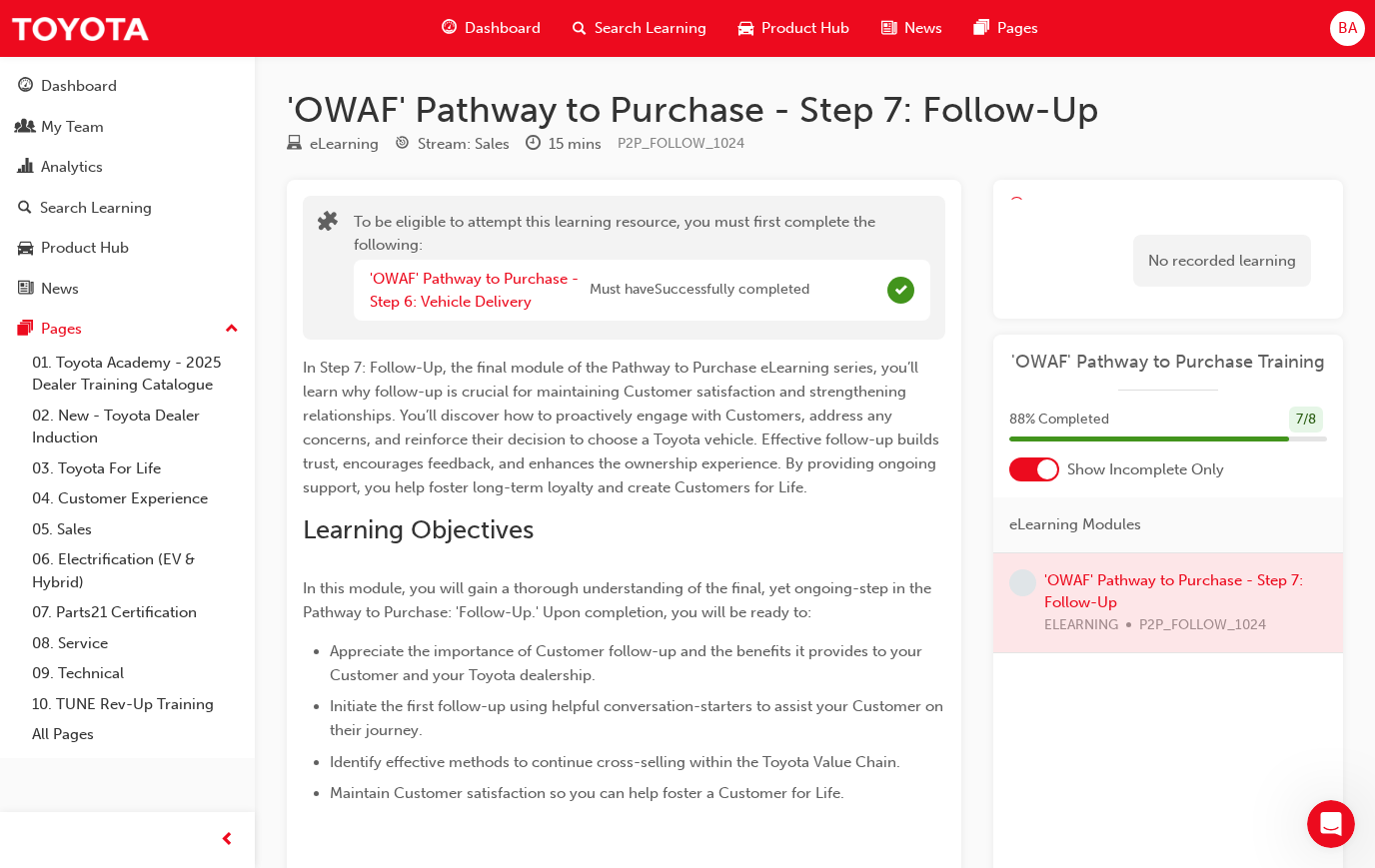 click at bounding box center (1168, 603) 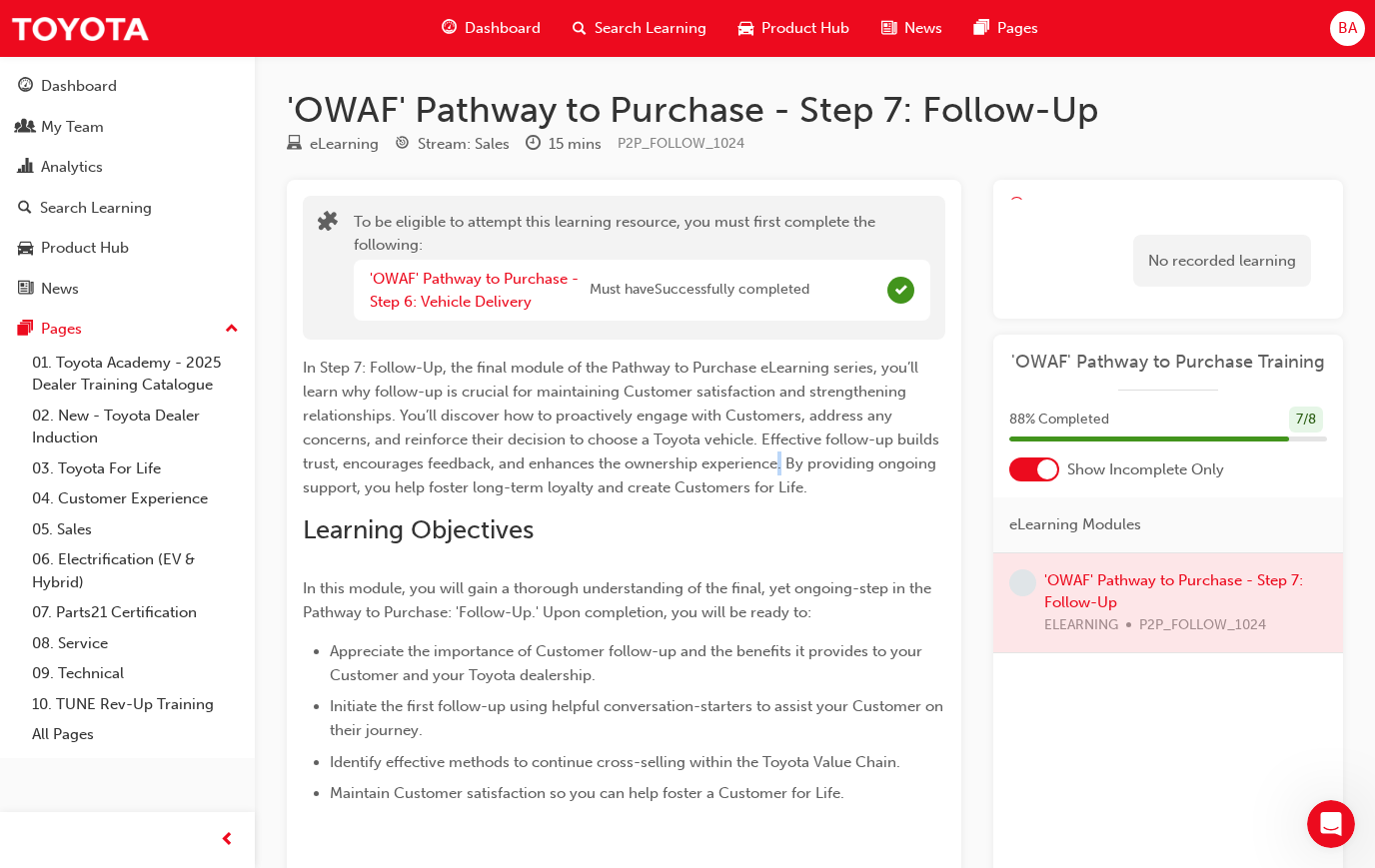 click on "In Step 7: Follow-Up, the final module of the Pathway to Purchase eLearning series, you’ll learn why follow-up is crucial for maintaining Customer satisfaction and strengthening relationships. You’ll discover how to proactively engage with Customers, address any concerns, and reinforce their decision to choose a Toyota vehicle. Effective follow-up builds trust, encourages feedback, and enhances the ownership experience. By providing ongoing support, you help foster long-term loyalty and create Customers for Life." at bounding box center [623, 428] 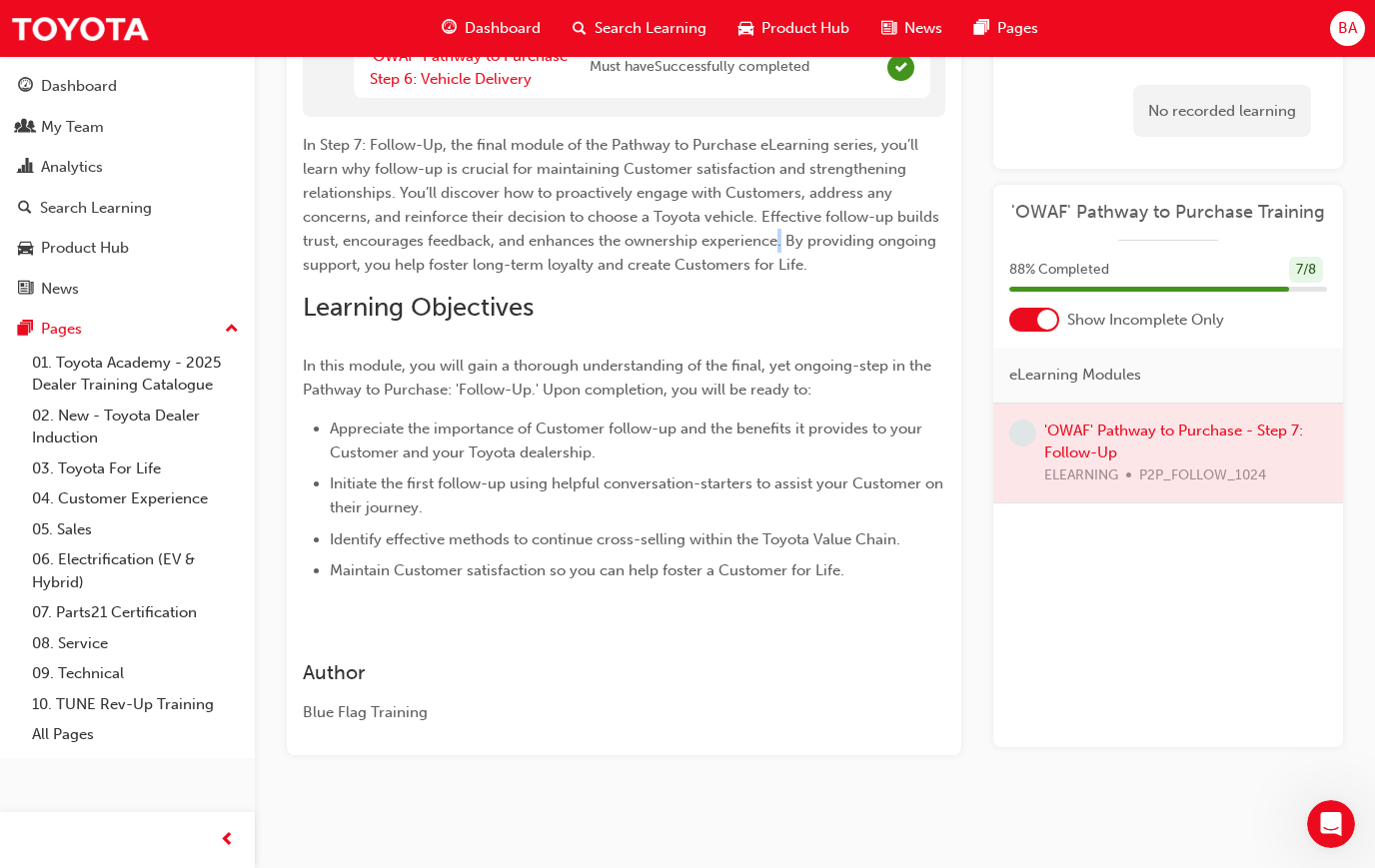 scroll, scrollTop: 224, scrollLeft: 0, axis: vertical 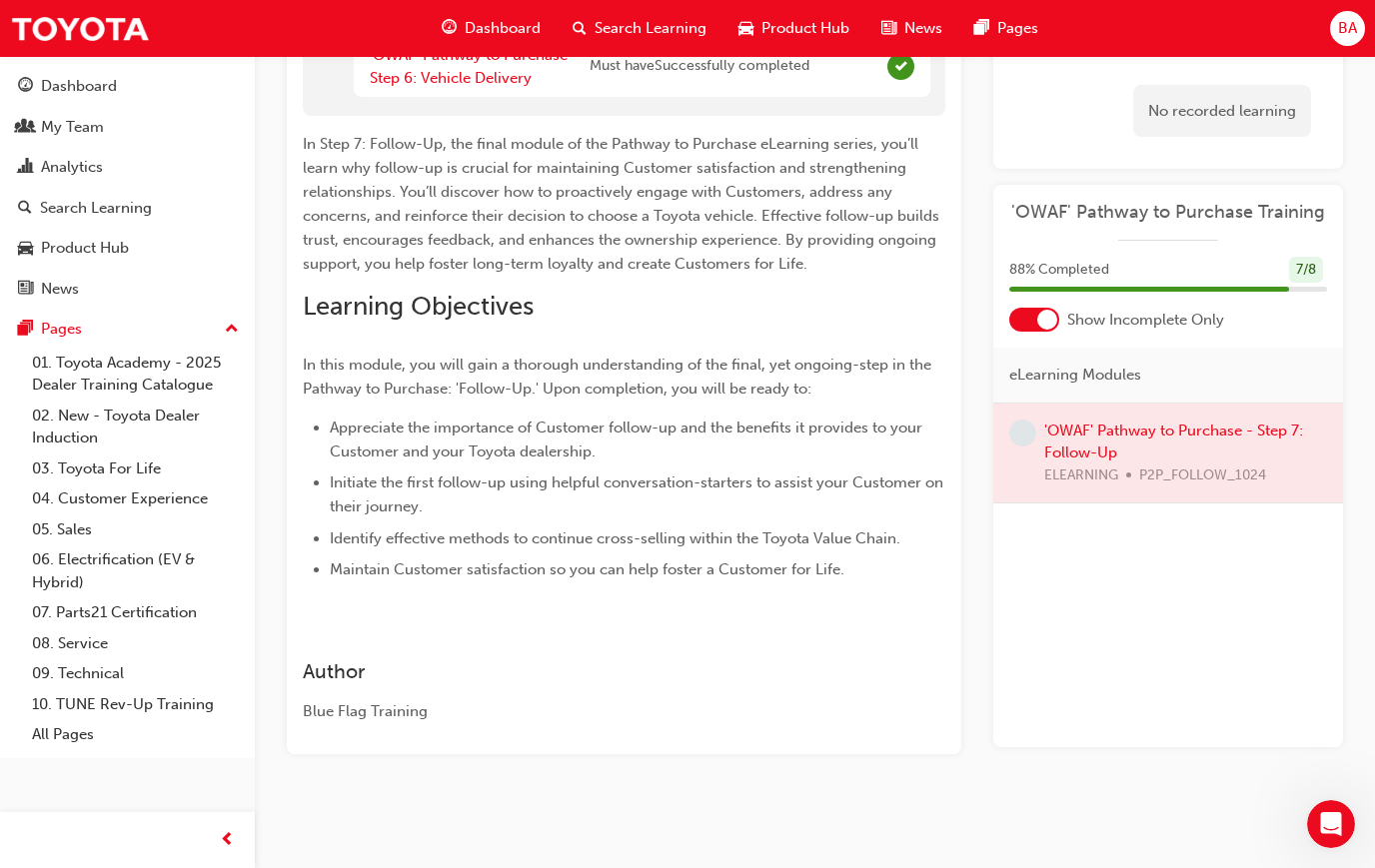 click at bounding box center (1168, 453) 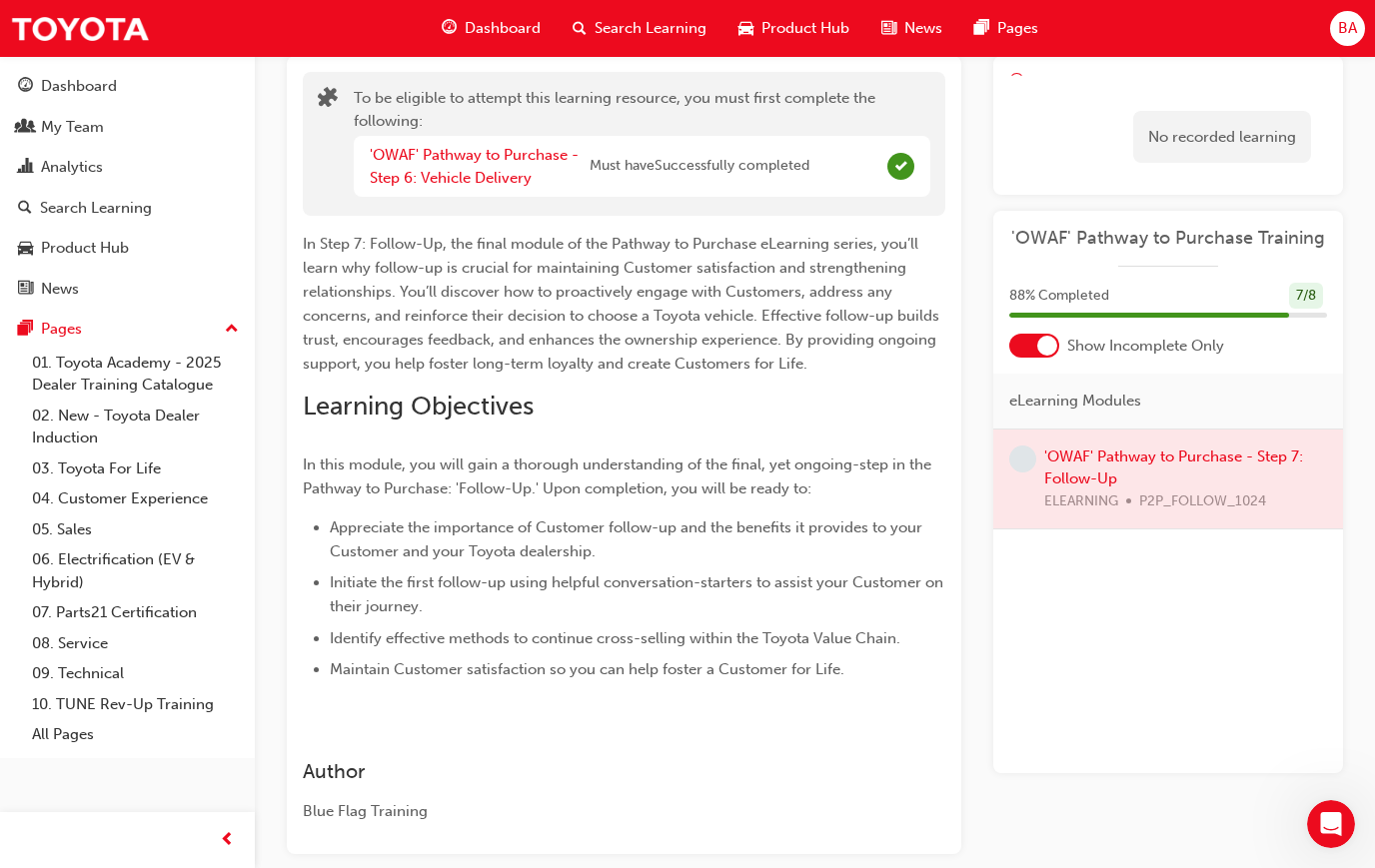 scroll, scrollTop: 0, scrollLeft: 0, axis: both 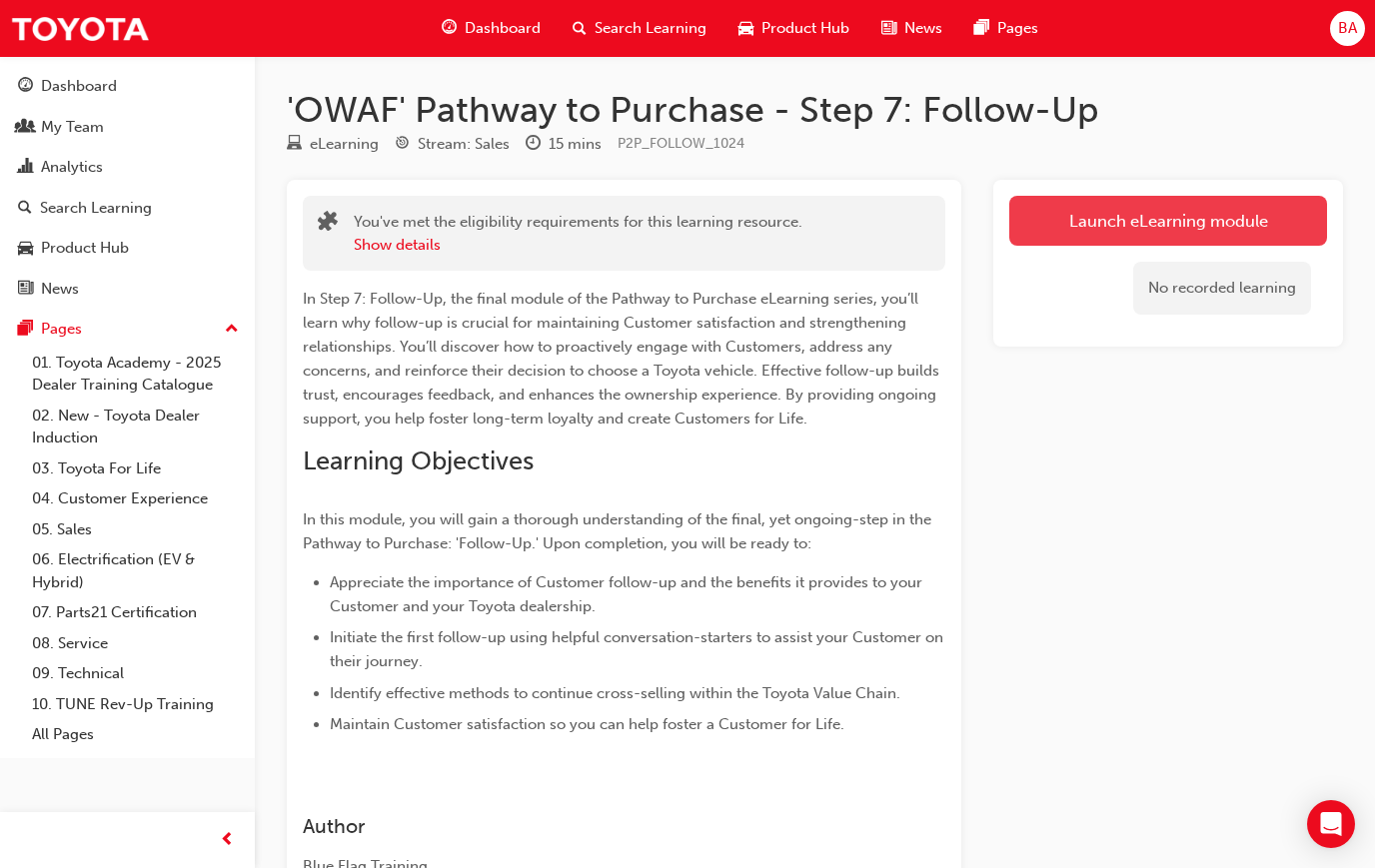 click on "Launch eLearning module" at bounding box center (1168, 221) 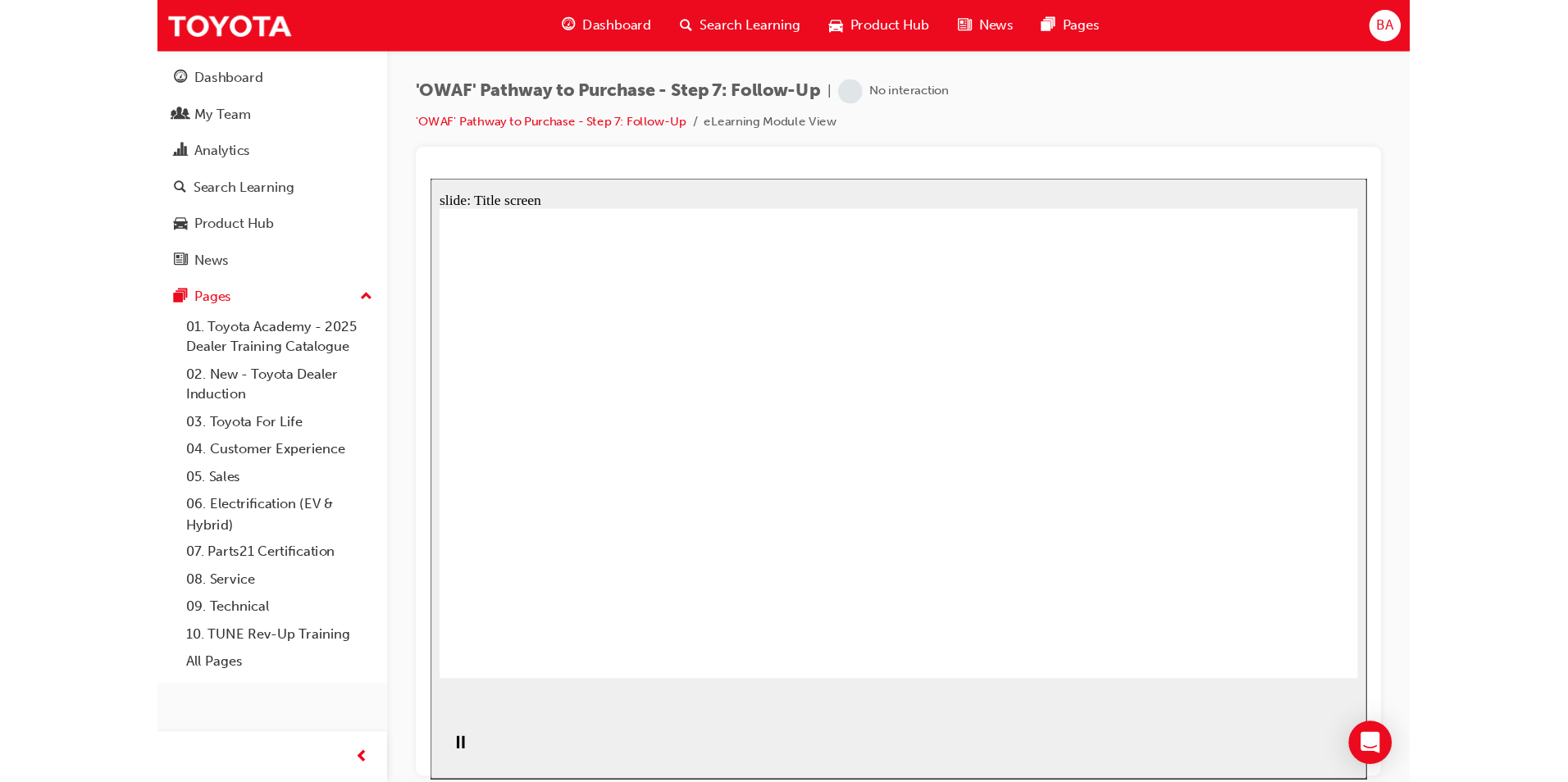 scroll, scrollTop: 0, scrollLeft: 0, axis: both 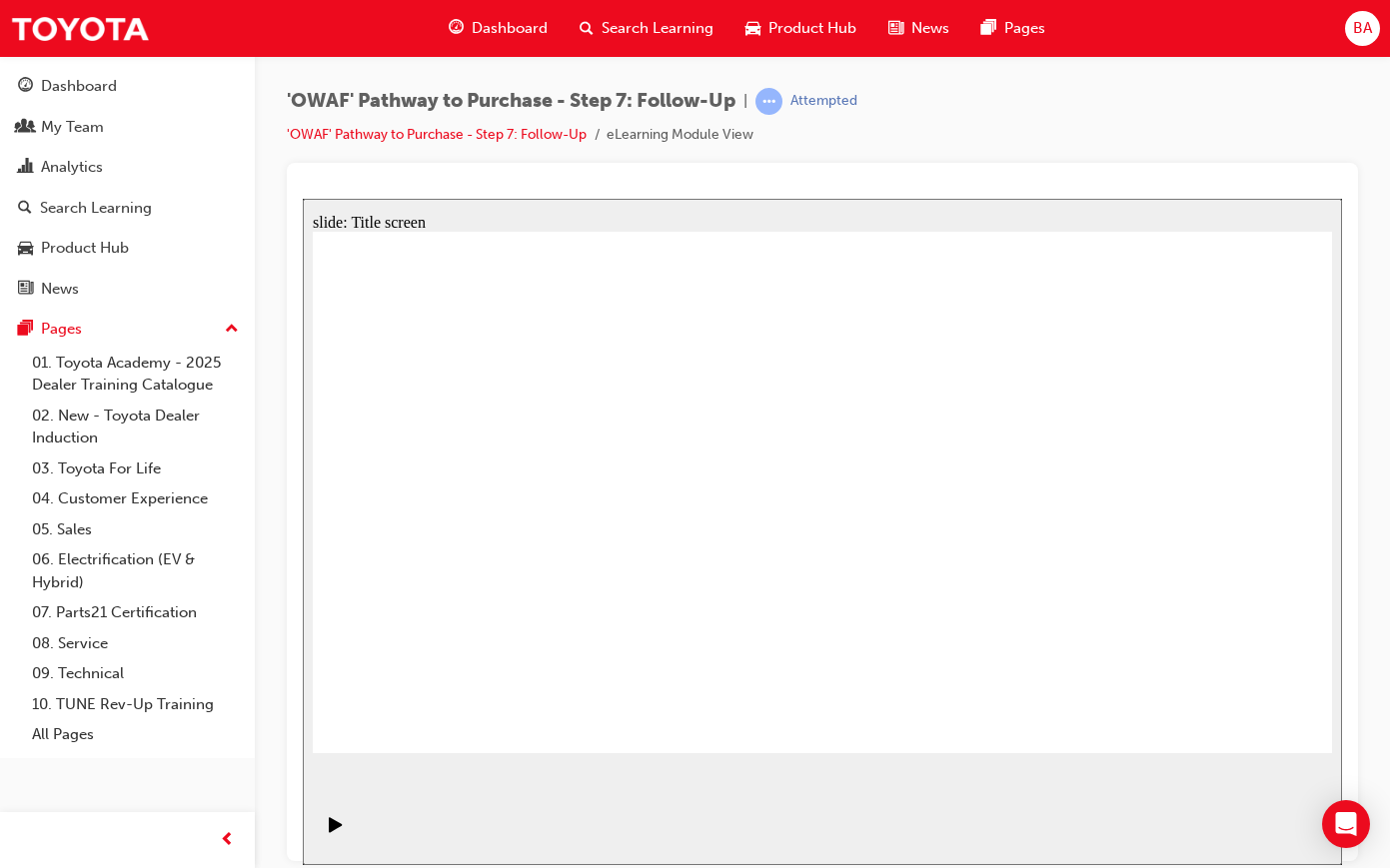 click 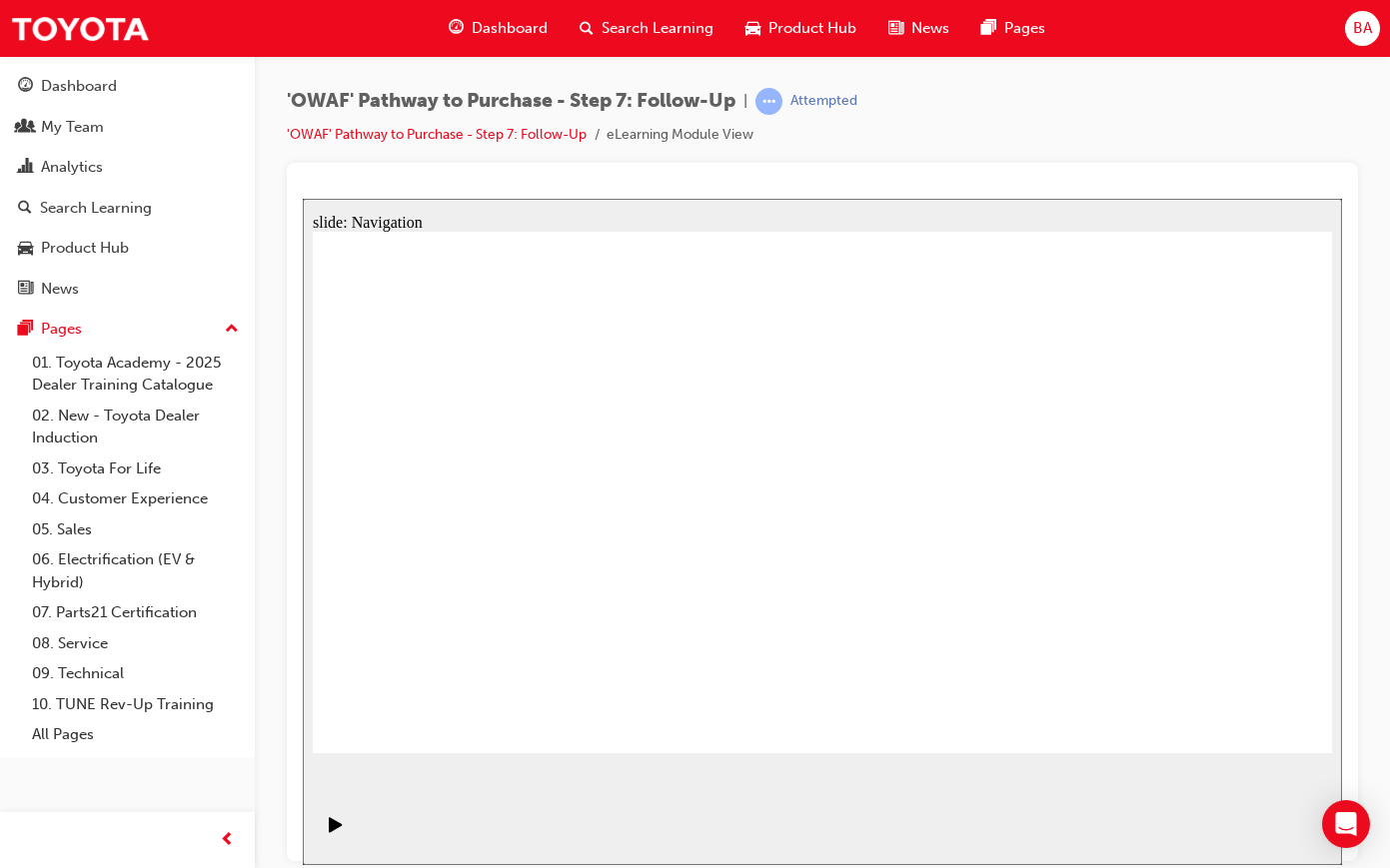 click 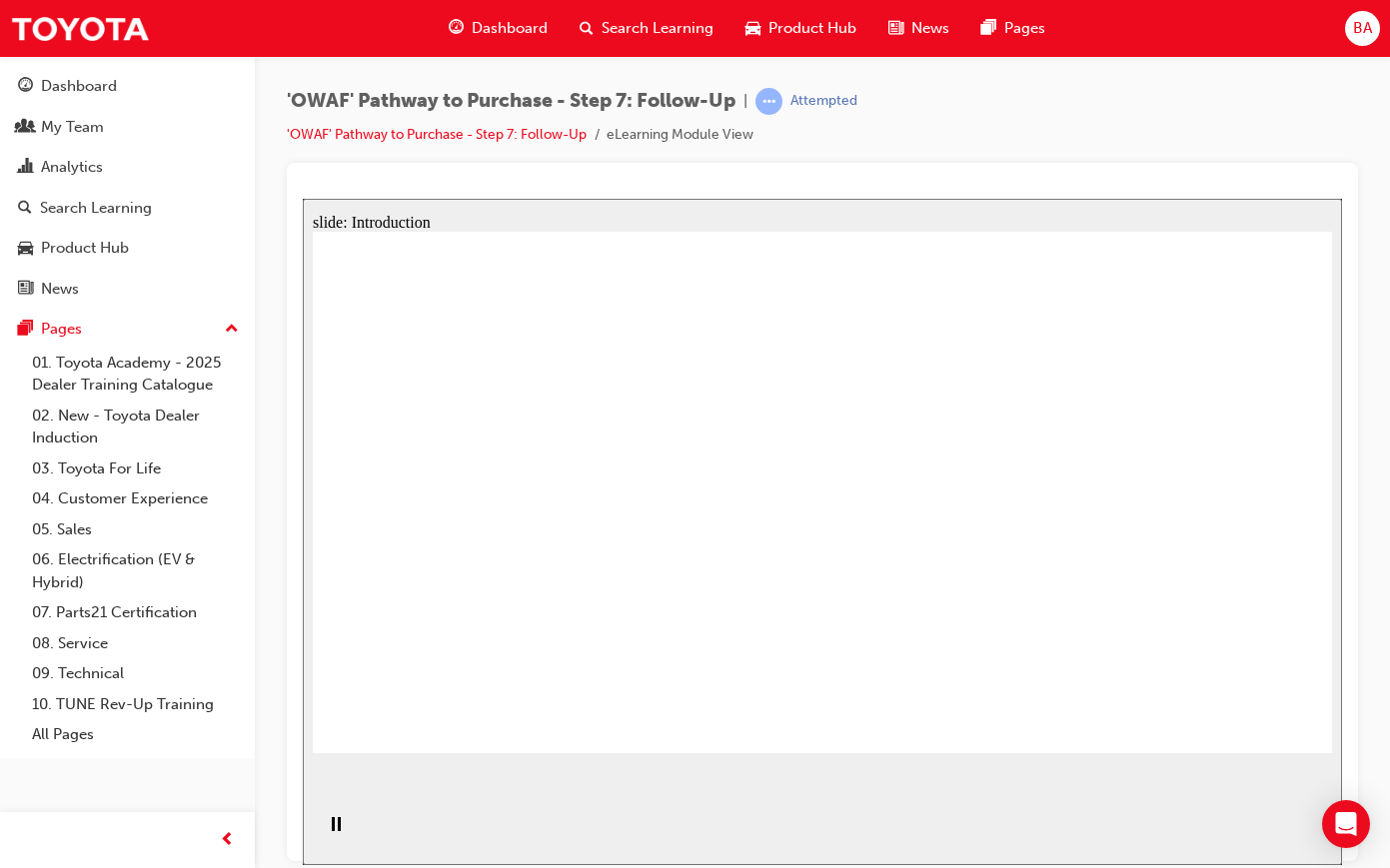 click 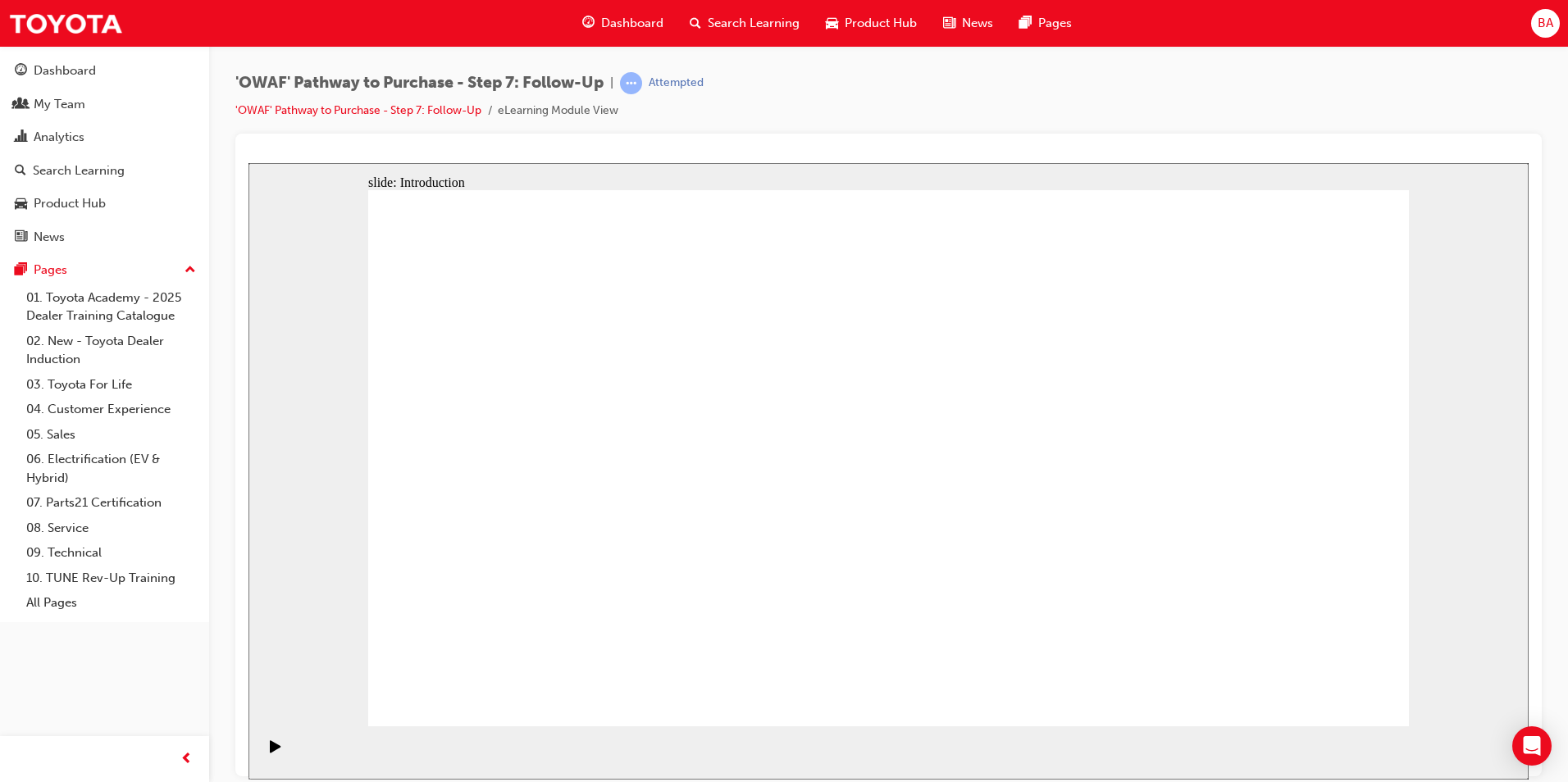 drag, startPoint x: 1365, startPoint y: 702, endPoint x: 1335, endPoint y: 681, distance: 36.619667 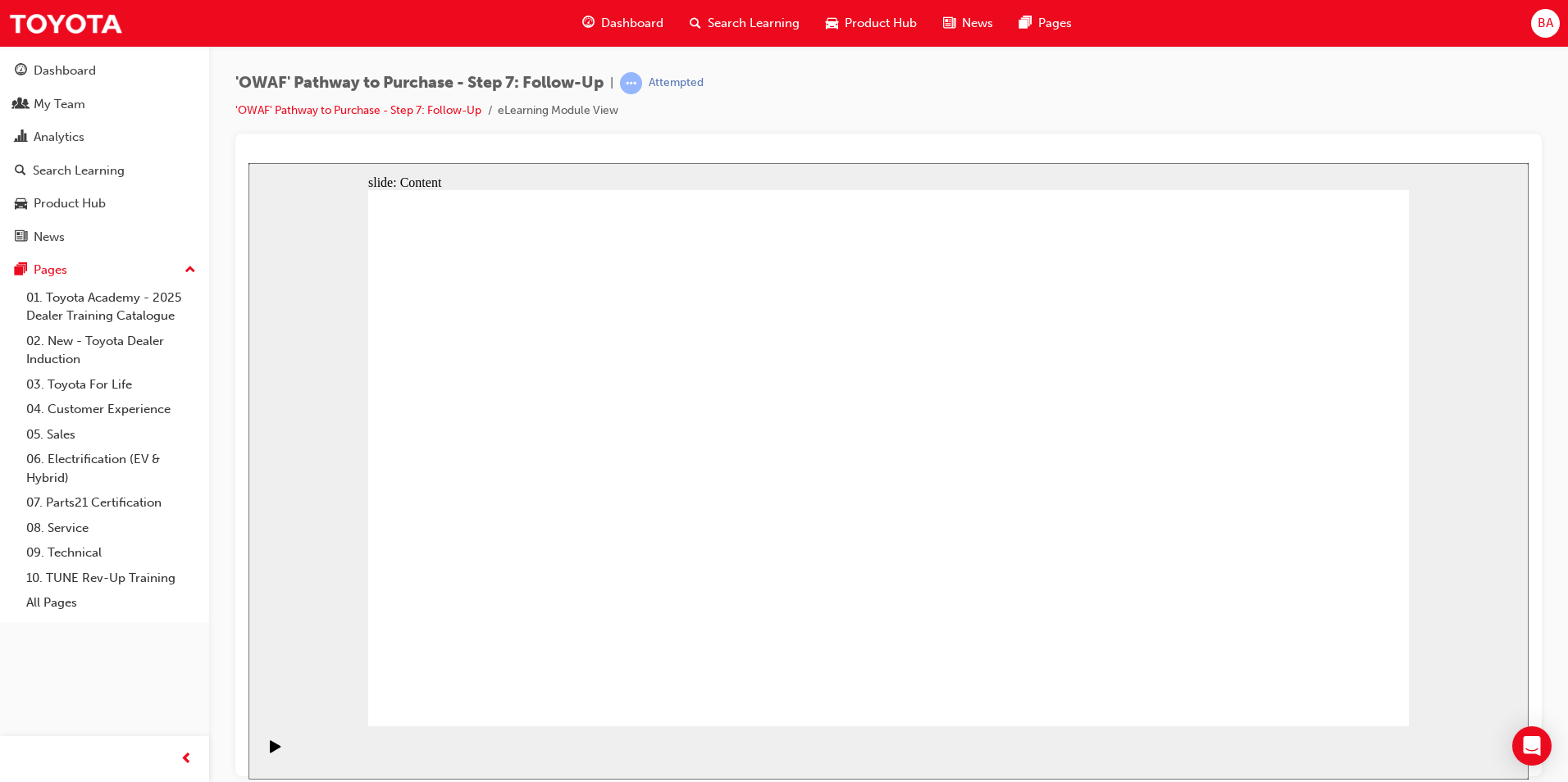 click 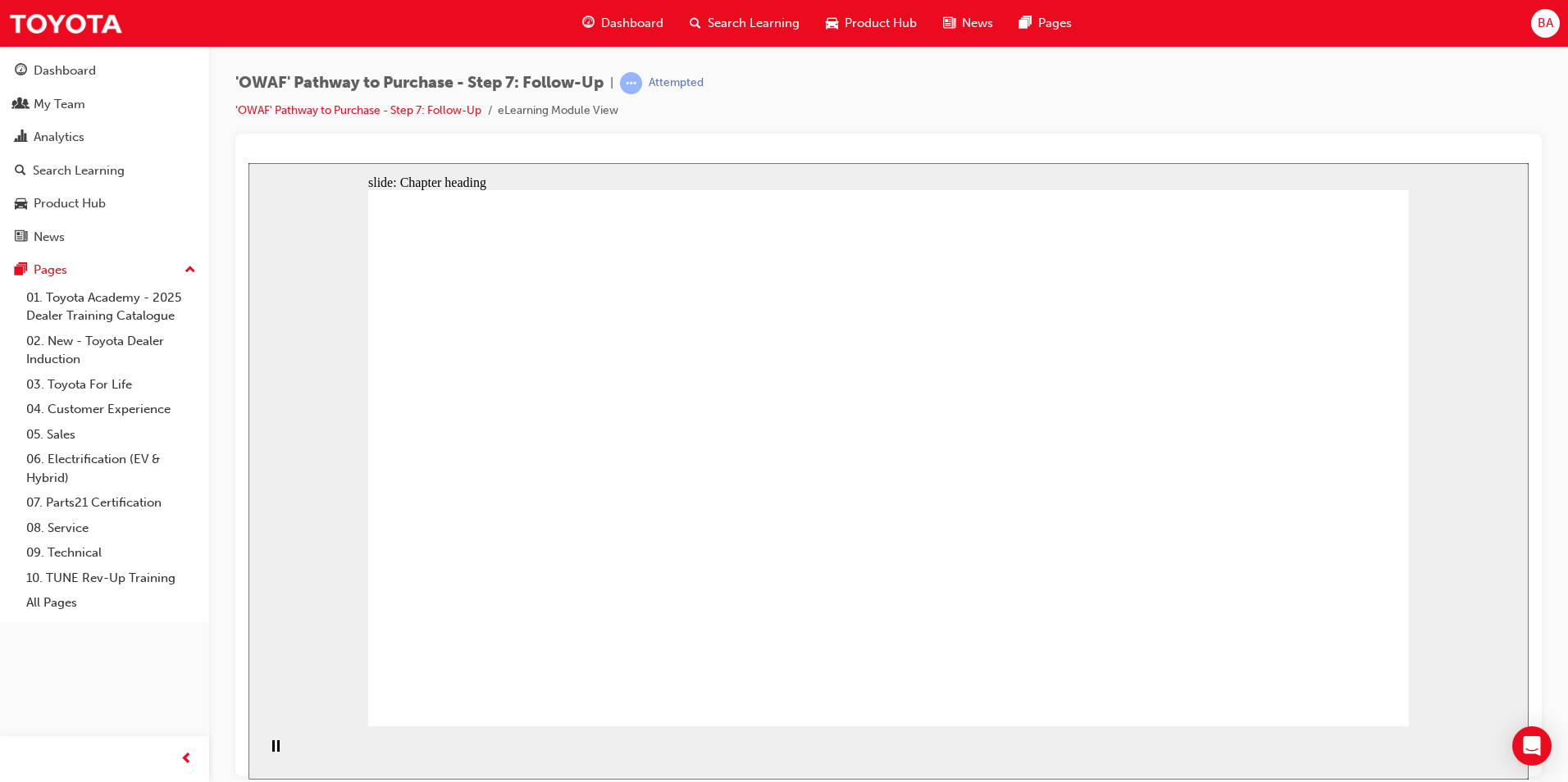 click 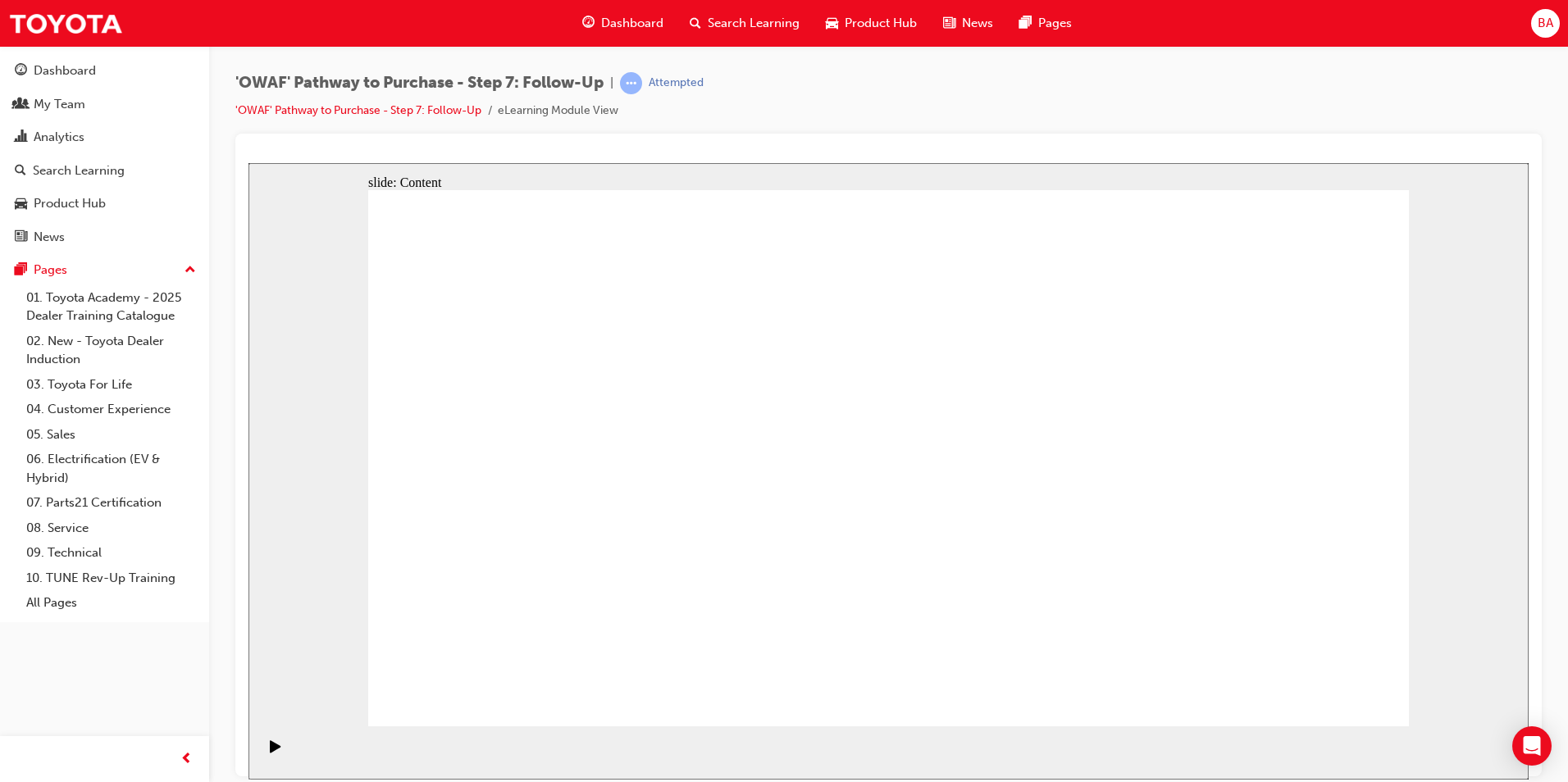 click 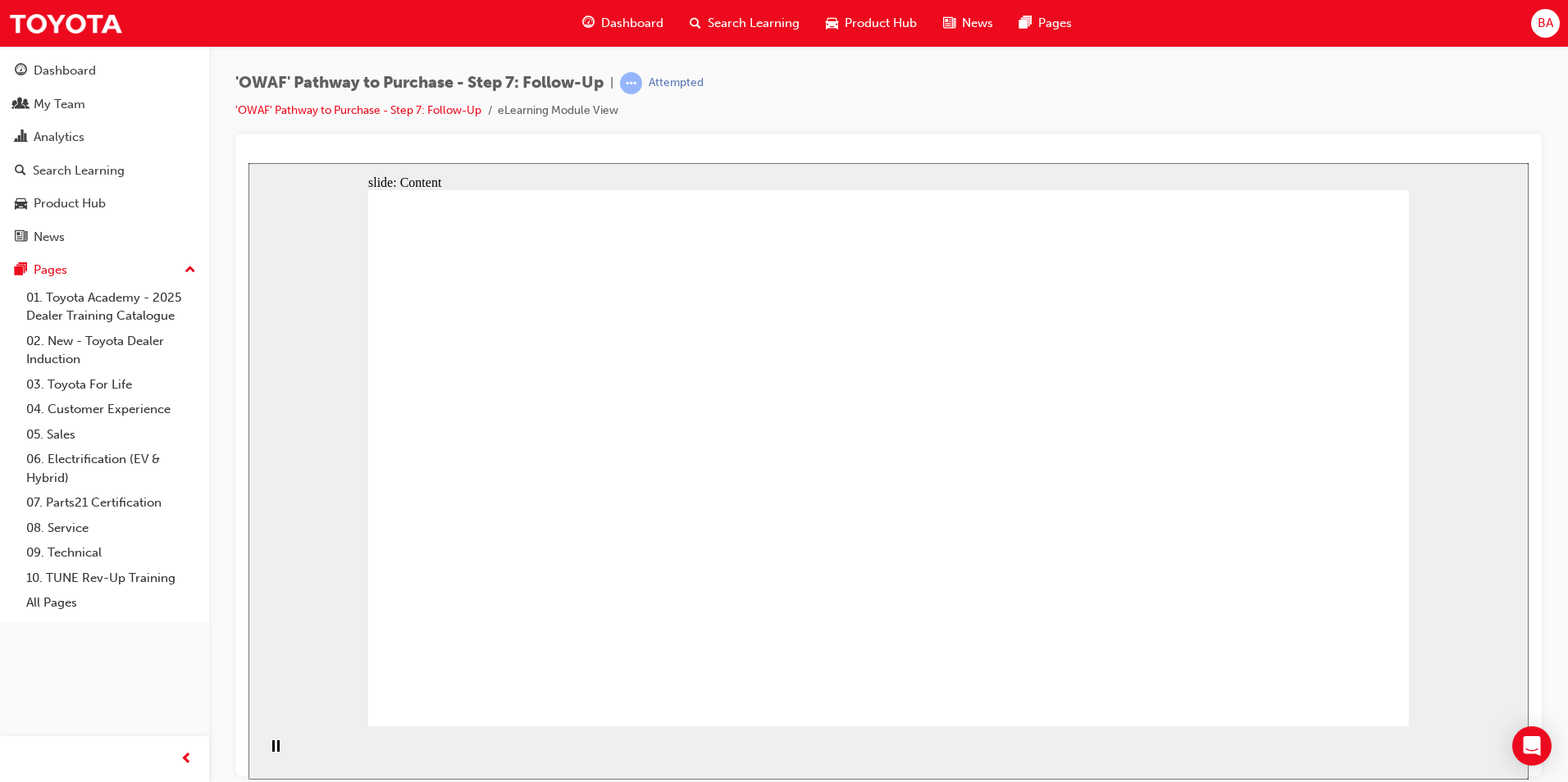 drag, startPoint x: 1228, startPoint y: 296, endPoint x: 1279, endPoint y: 392, distance: 108.706 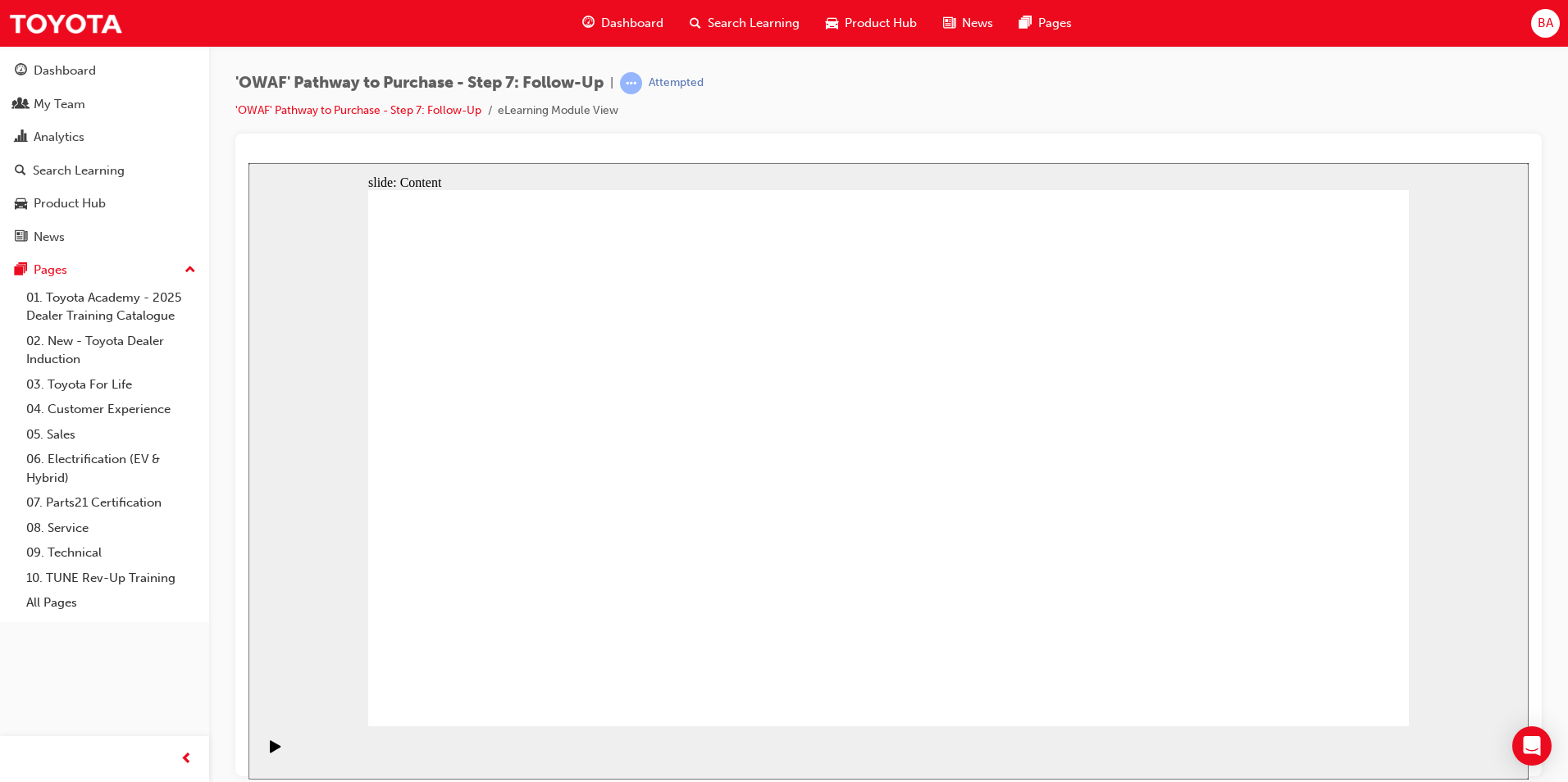 click 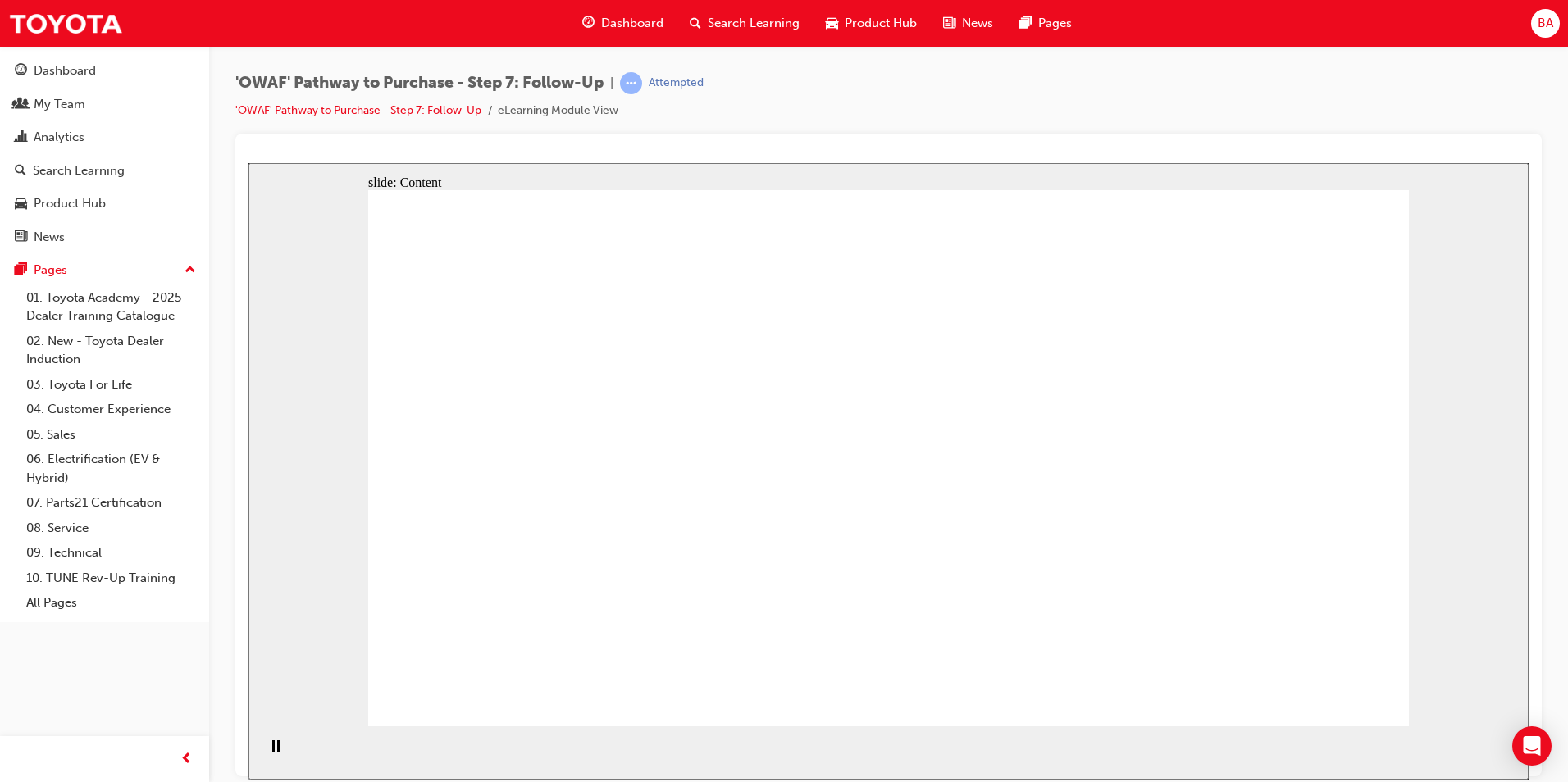 drag, startPoint x: 930, startPoint y: 602, endPoint x: 1018, endPoint y: 558, distance: 98.38699 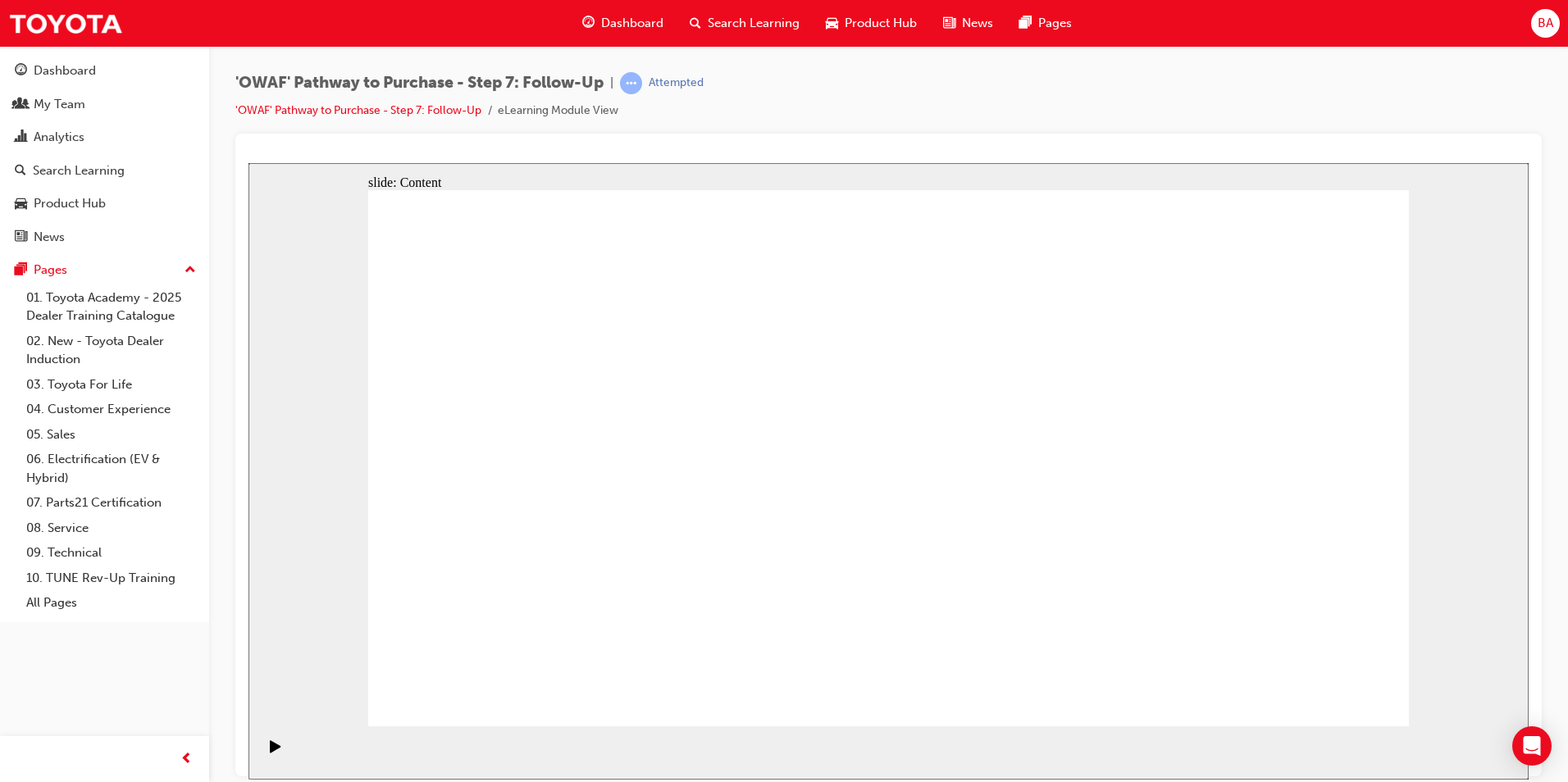 click 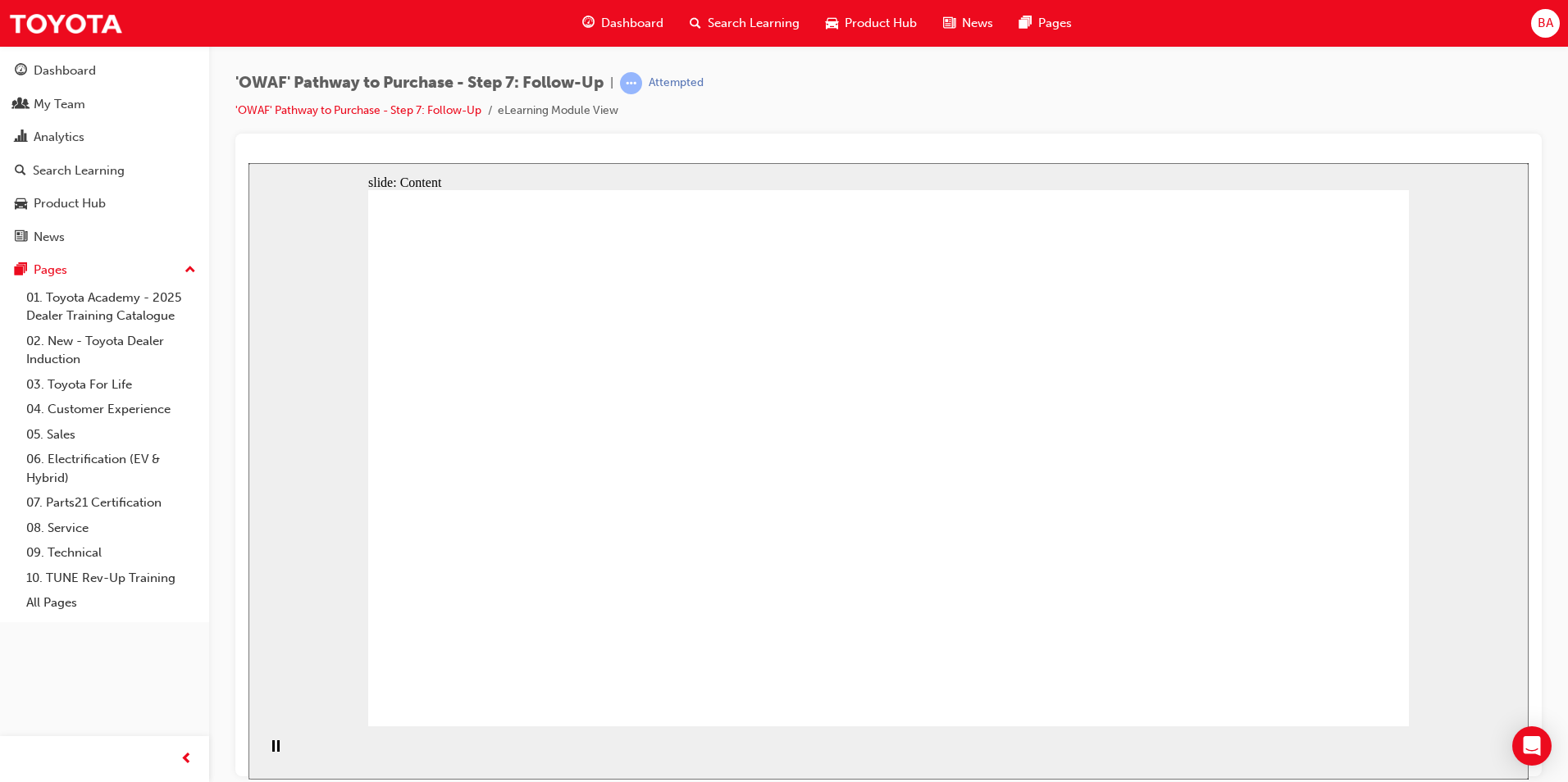 drag, startPoint x: 1064, startPoint y: 286, endPoint x: 1010, endPoint y: 309, distance: 58.694122 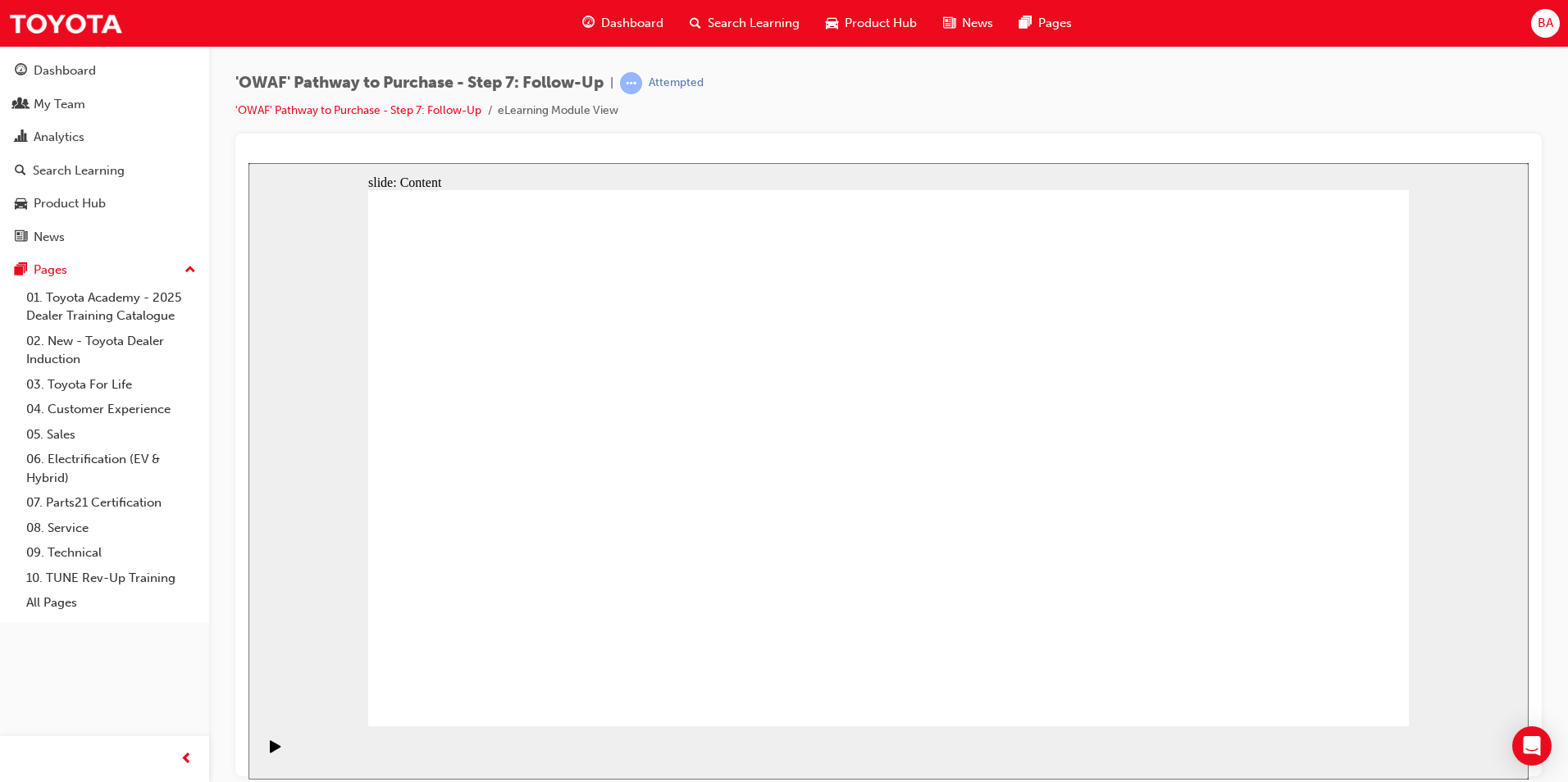 click 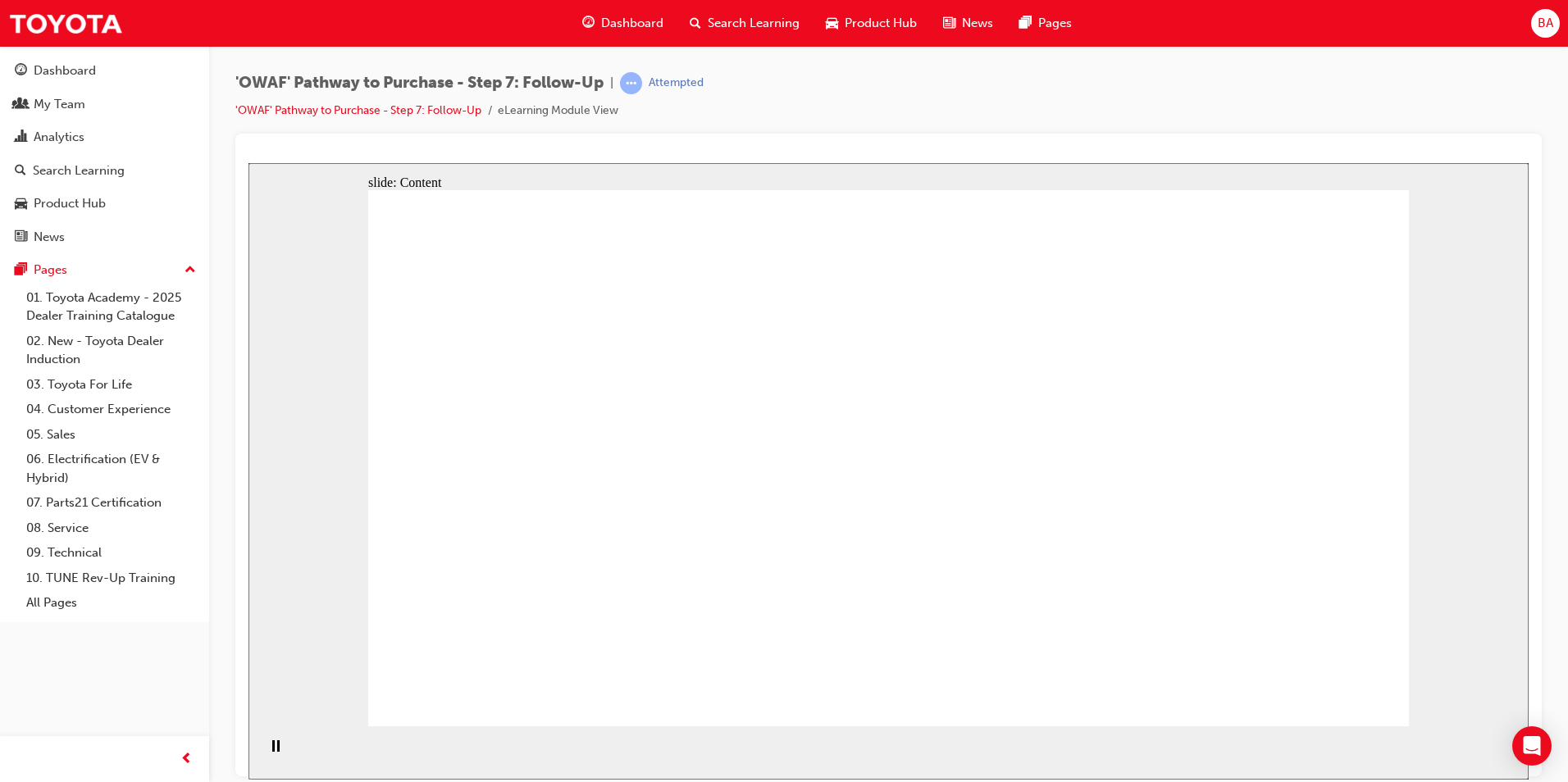 click 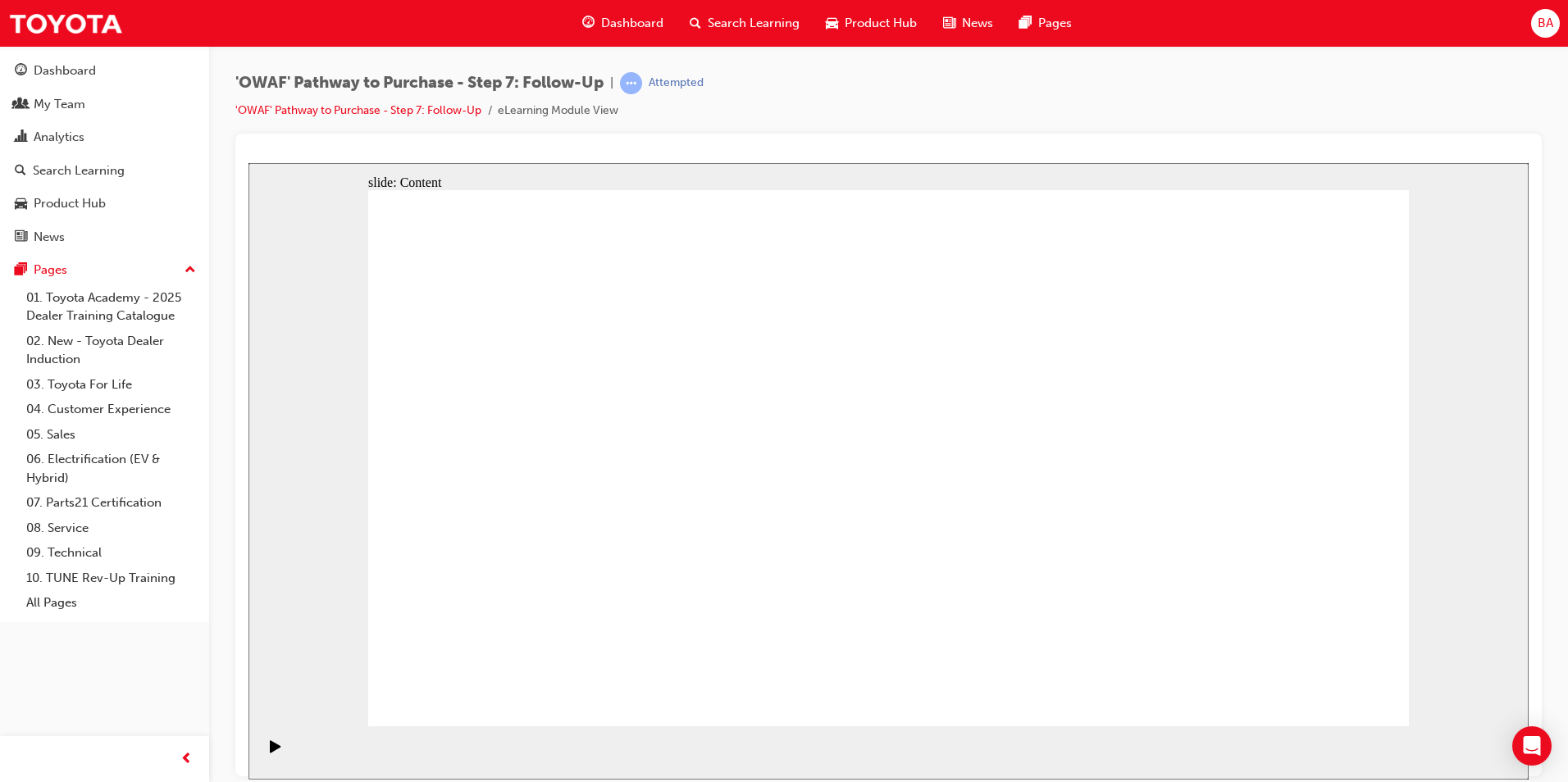 click 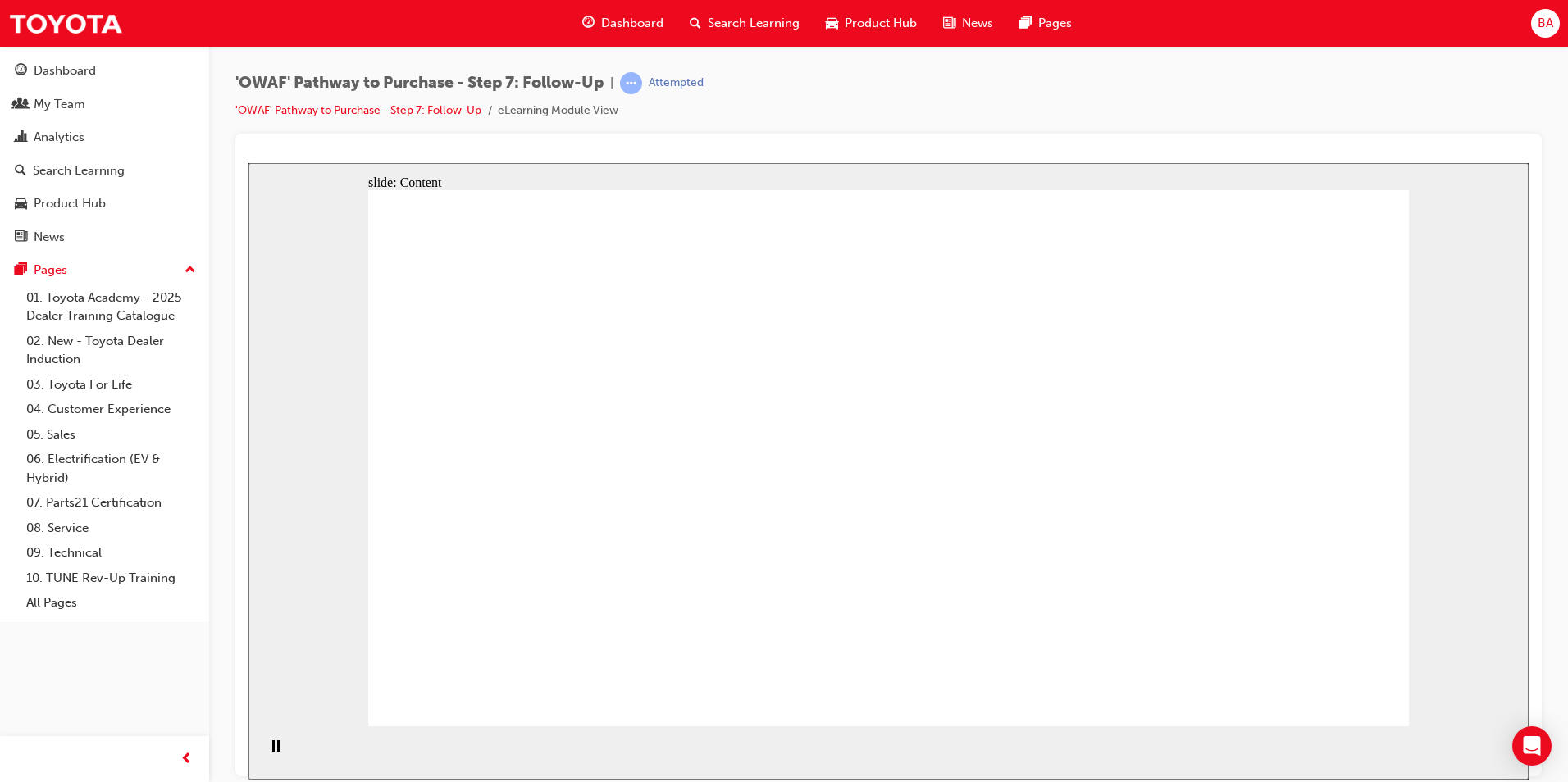 click 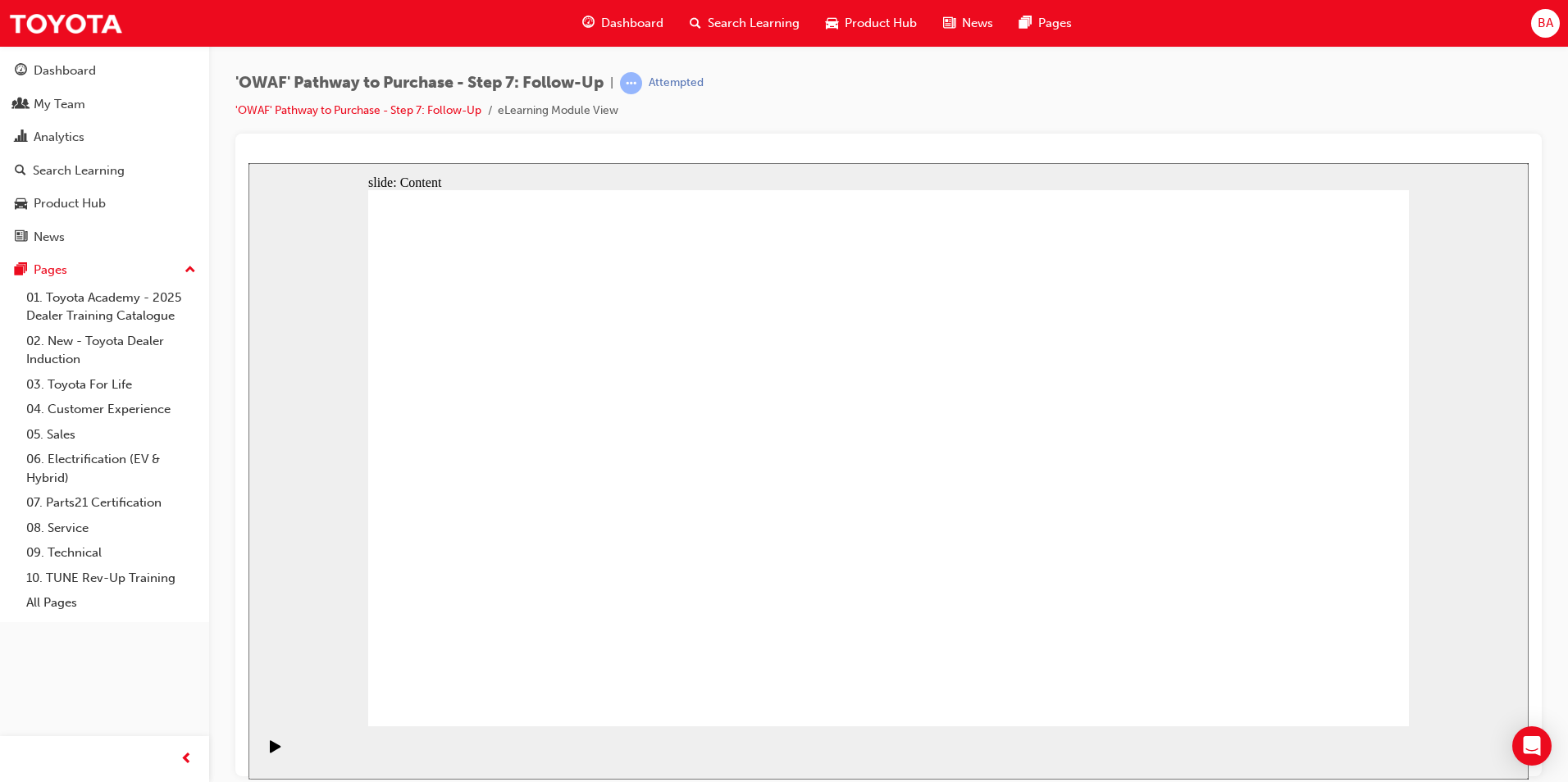 click 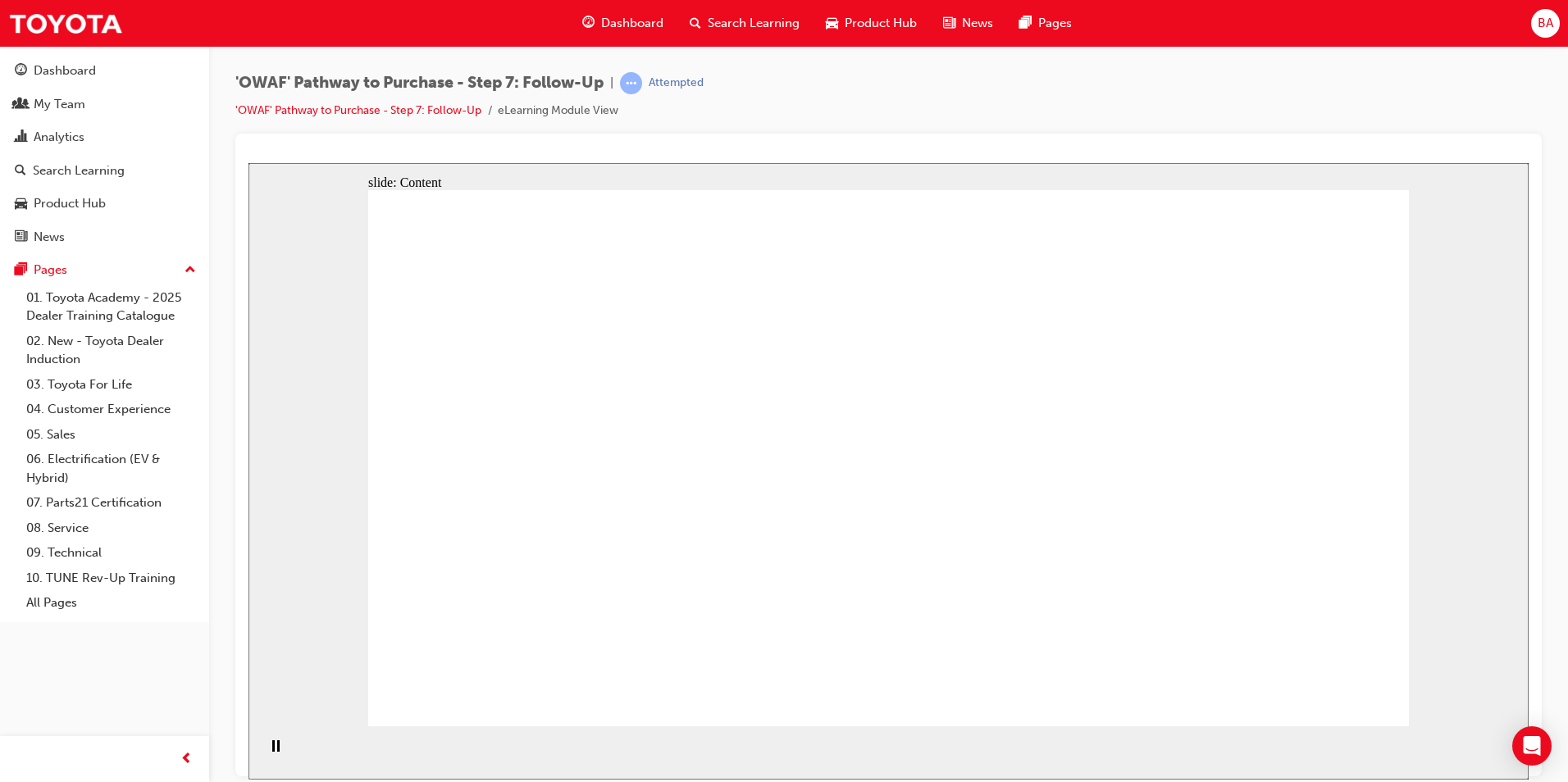 click 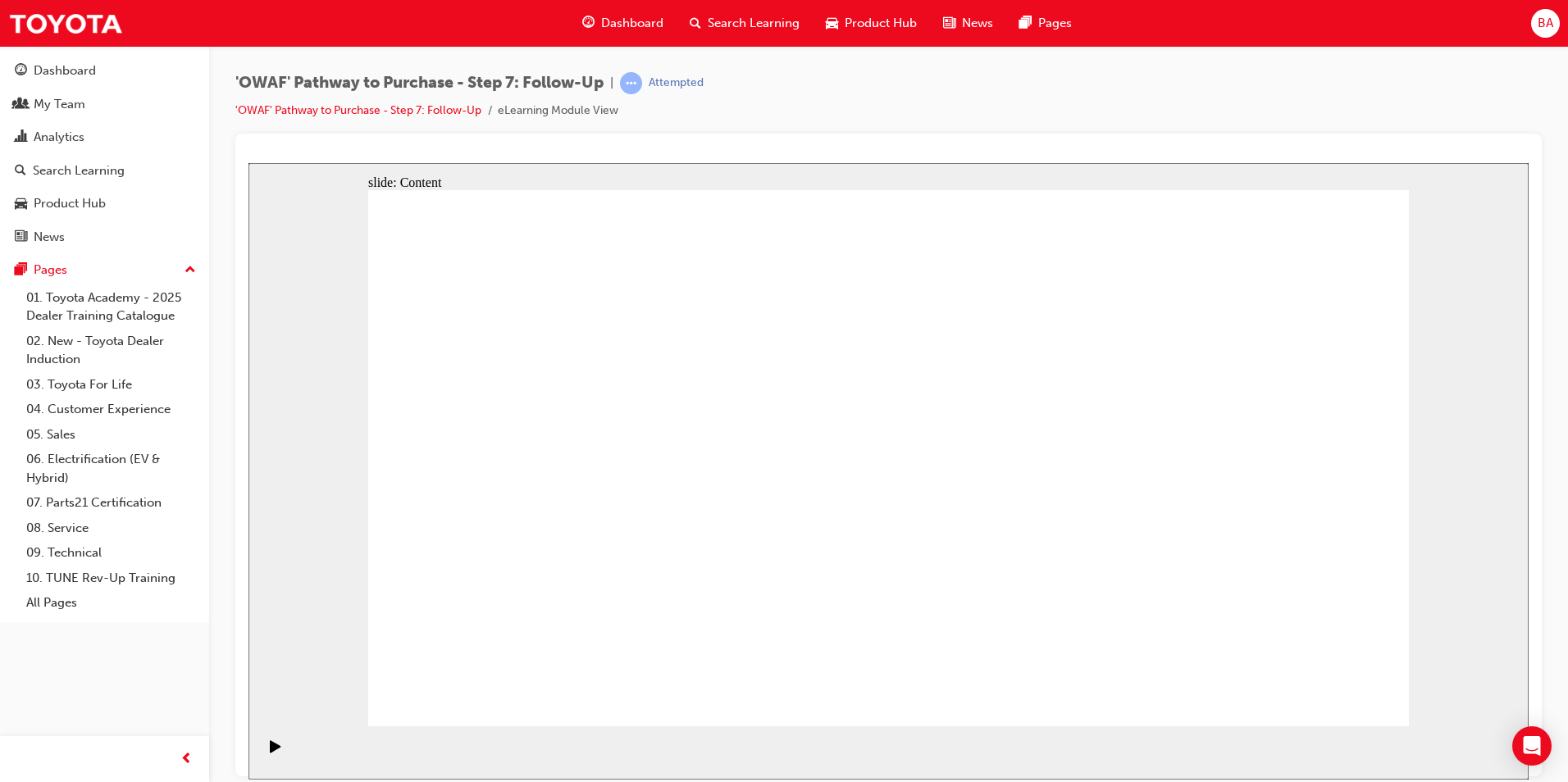 click 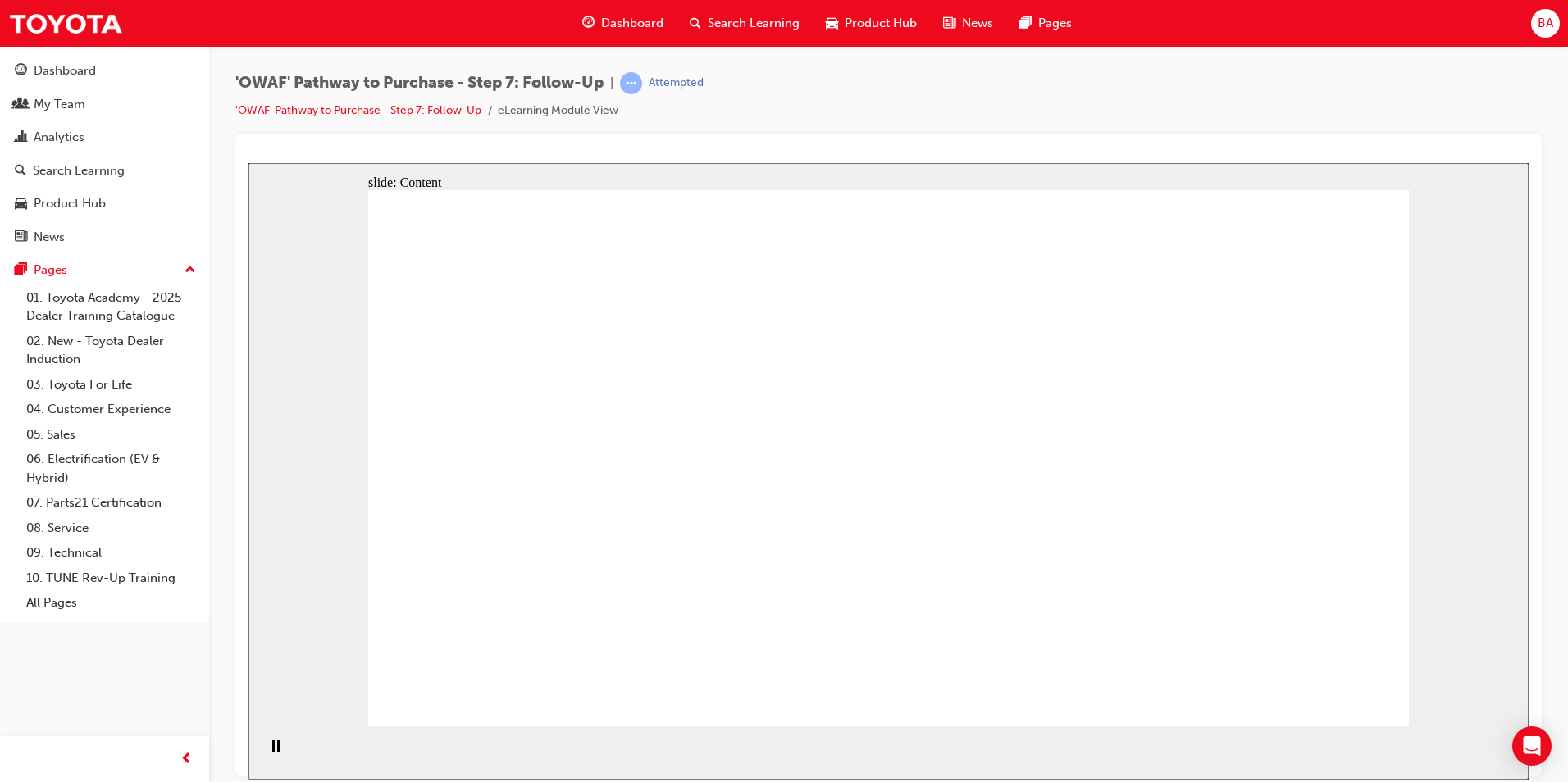 click 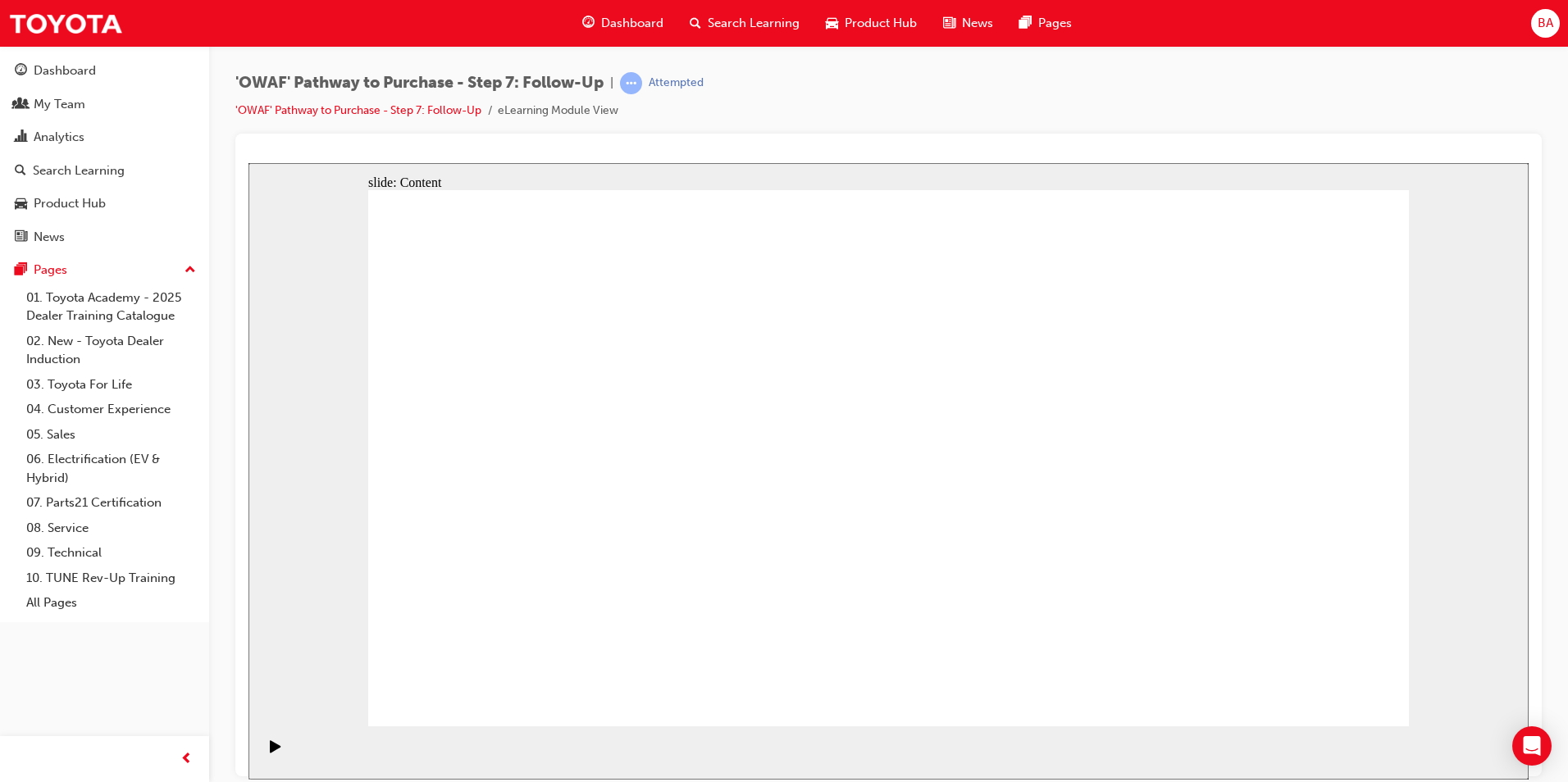 click 